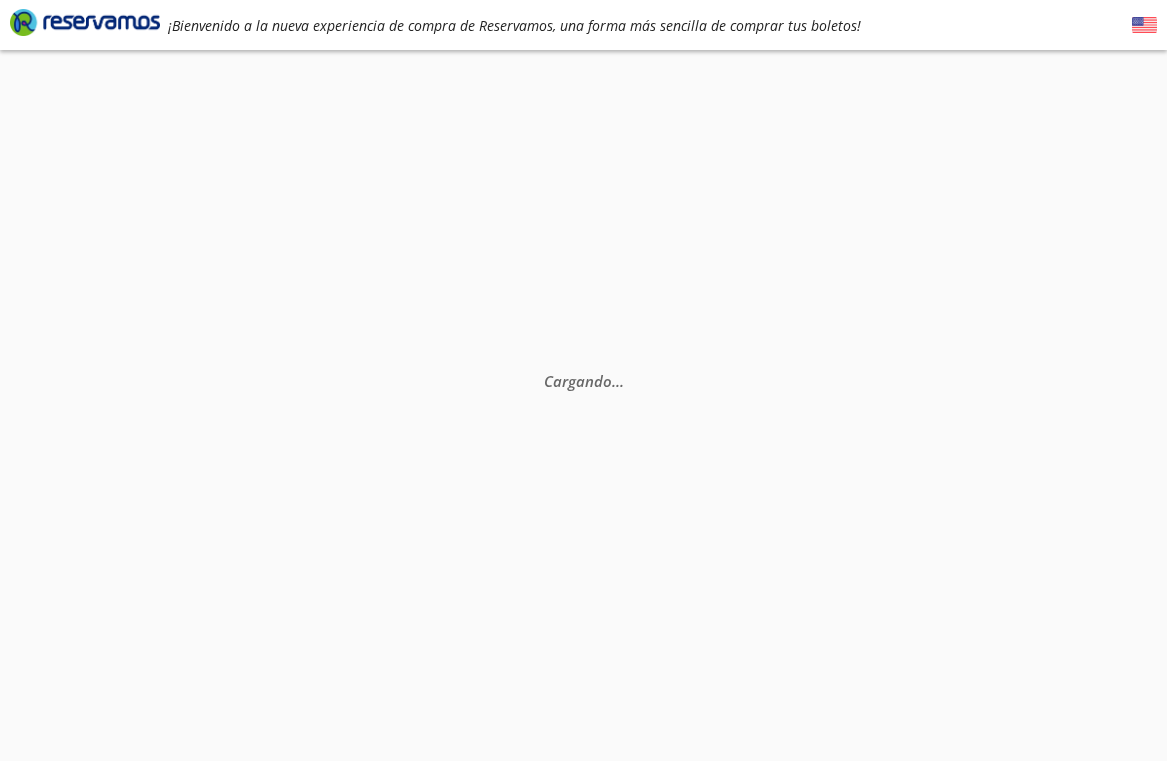 scroll, scrollTop: 0, scrollLeft: 0, axis: both 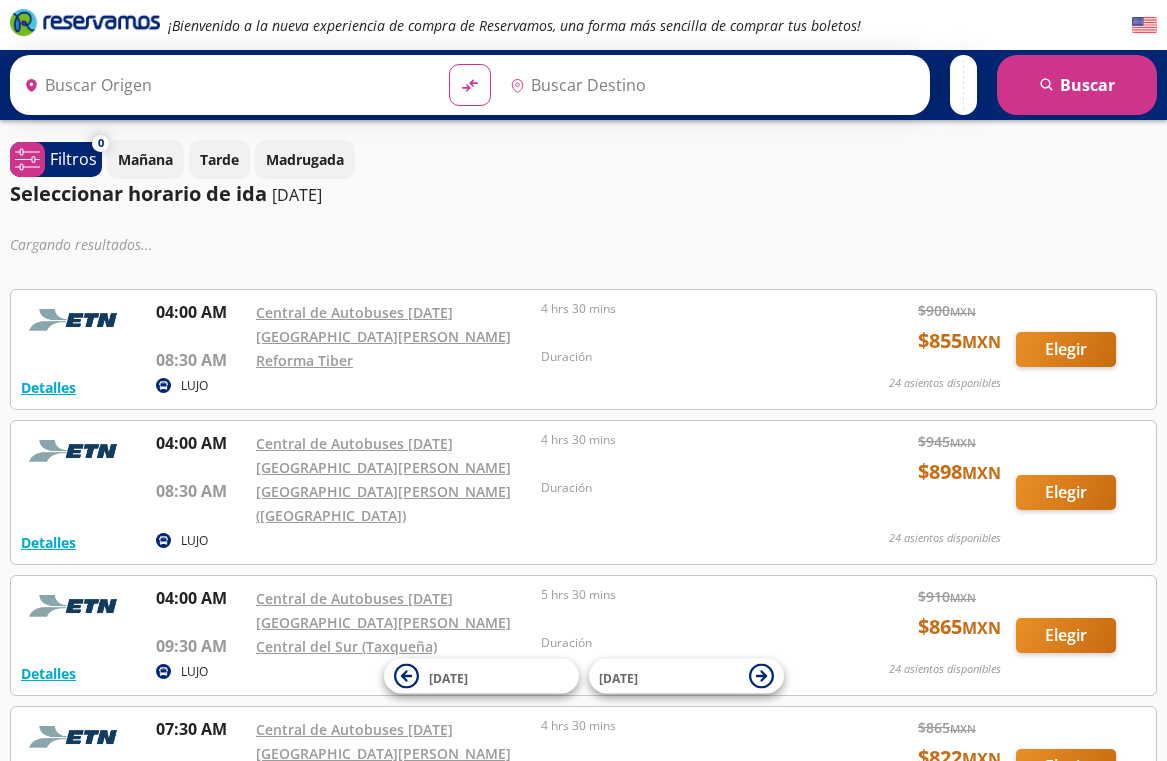 type on "[GEOGRAPHIC_DATA], [GEOGRAPHIC_DATA]" 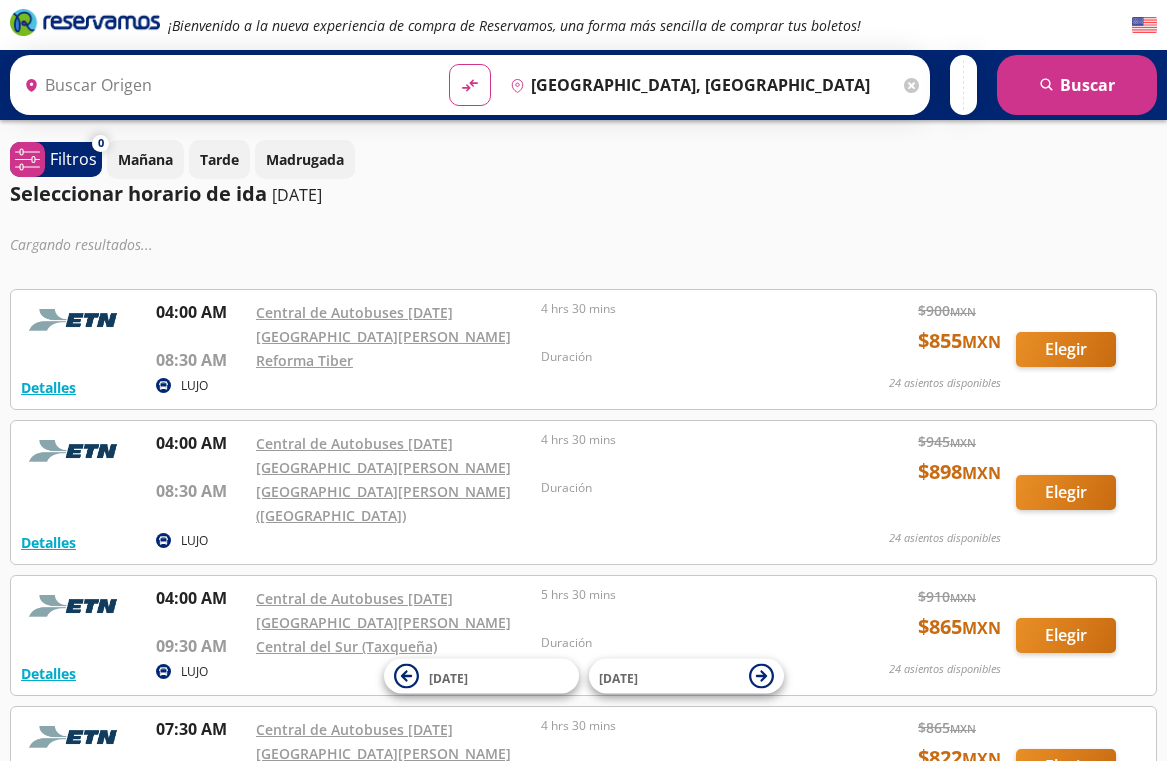 type on "[DATE][GEOGRAPHIC_DATA][PERSON_NAME], [GEOGRAPHIC_DATA]" 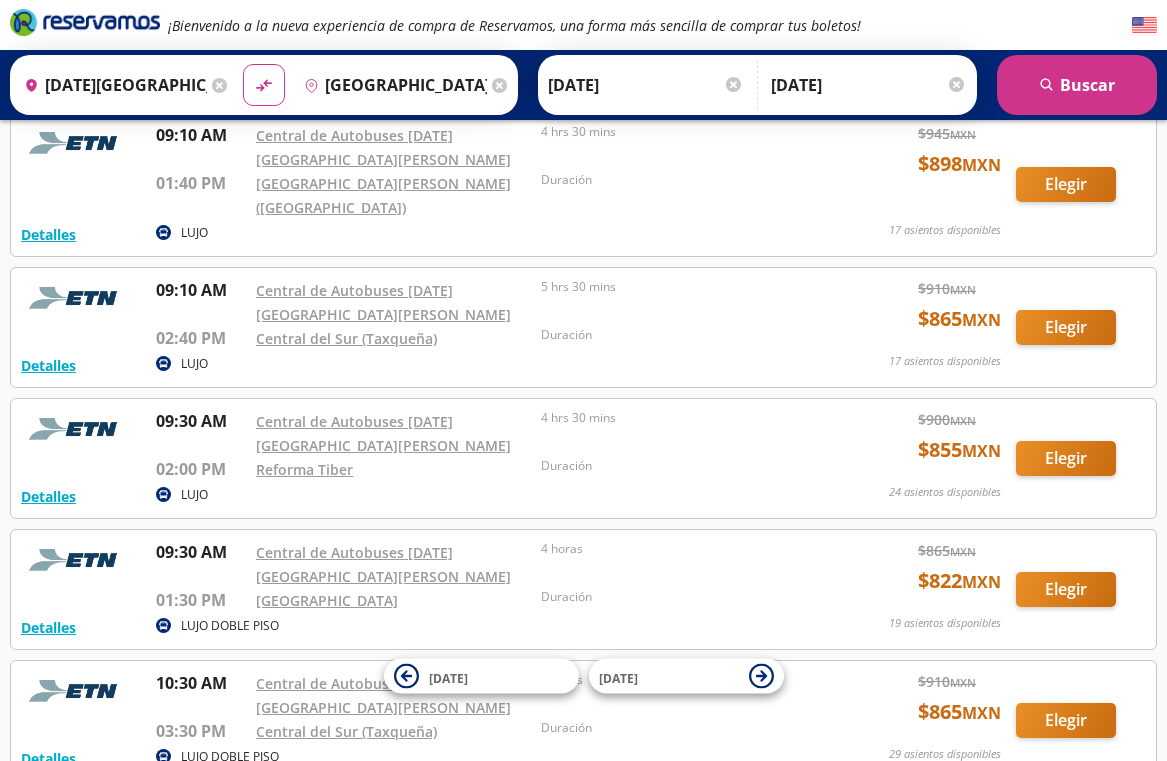 scroll, scrollTop: 929, scrollLeft: 0, axis: vertical 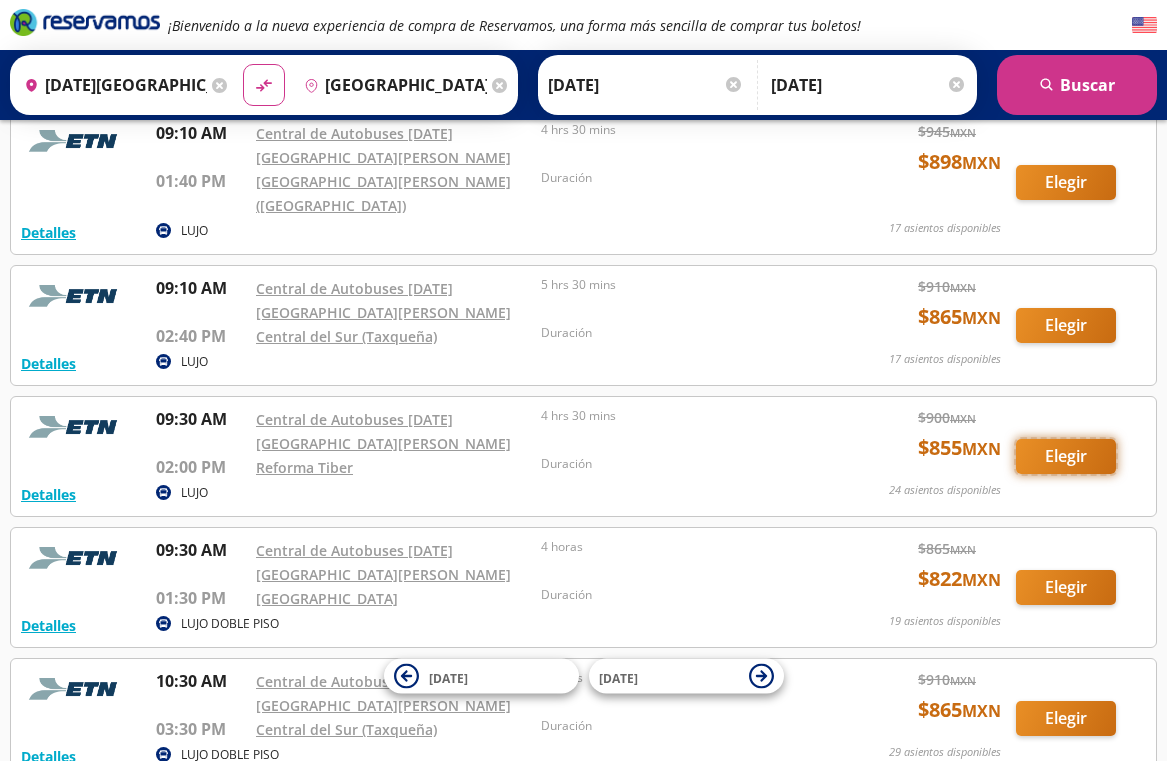 click on "Elegir" at bounding box center [1066, 456] 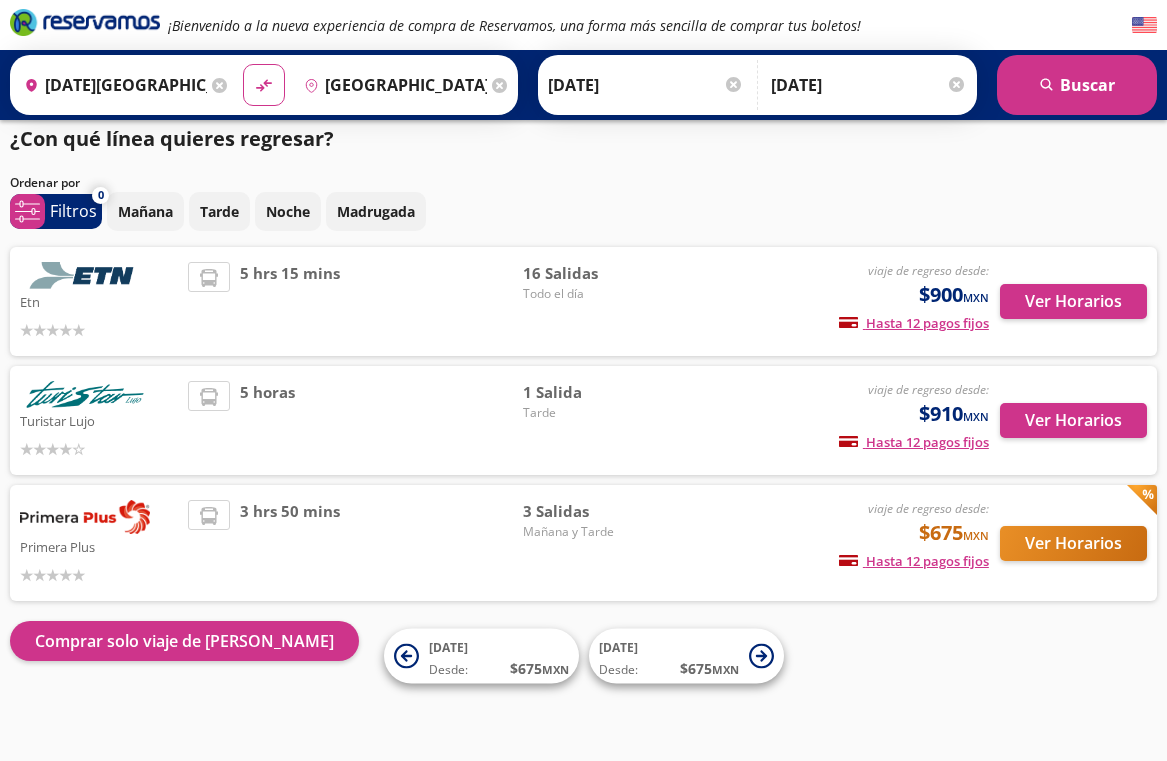 scroll, scrollTop: 0, scrollLeft: 0, axis: both 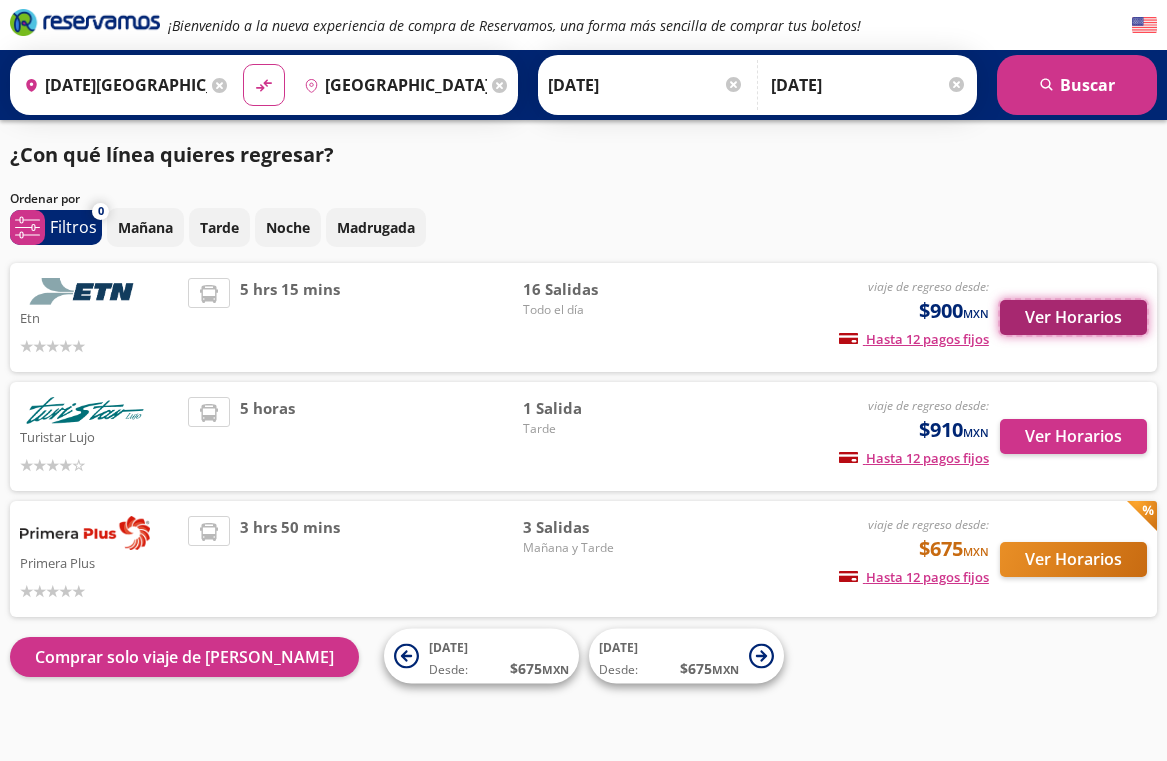 click on "Ver Horarios" at bounding box center (1073, 317) 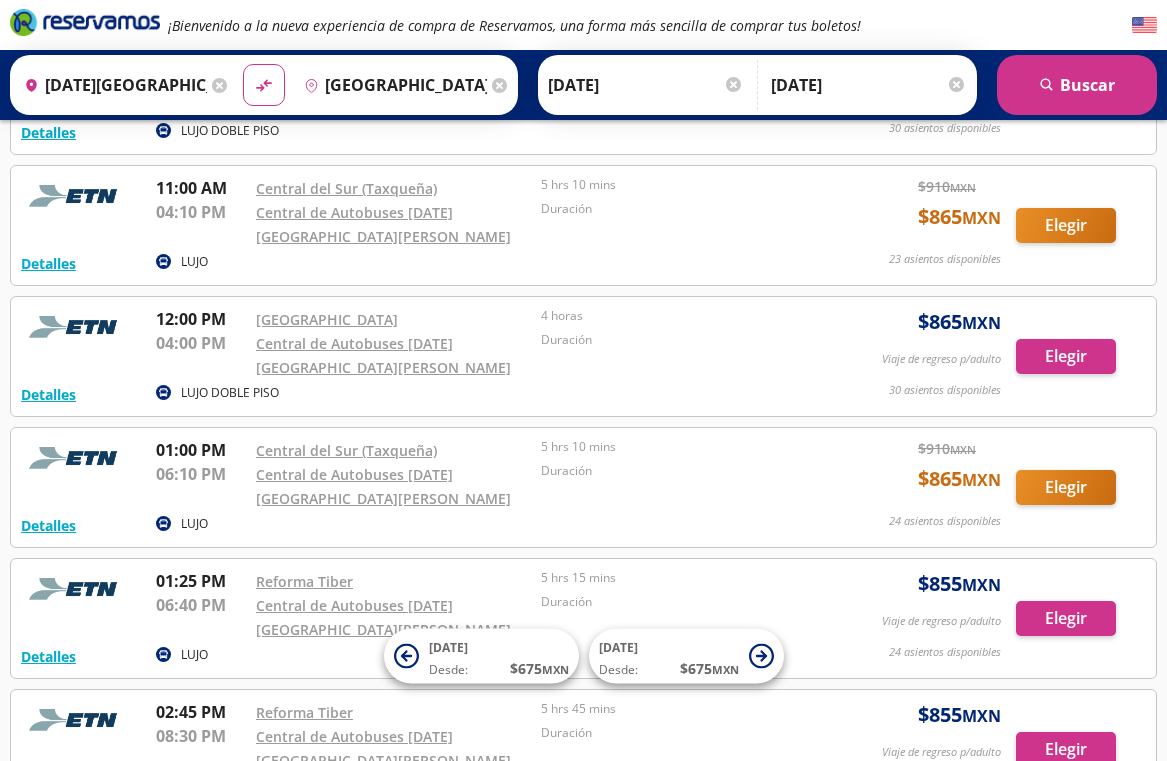 scroll, scrollTop: 925, scrollLeft: 0, axis: vertical 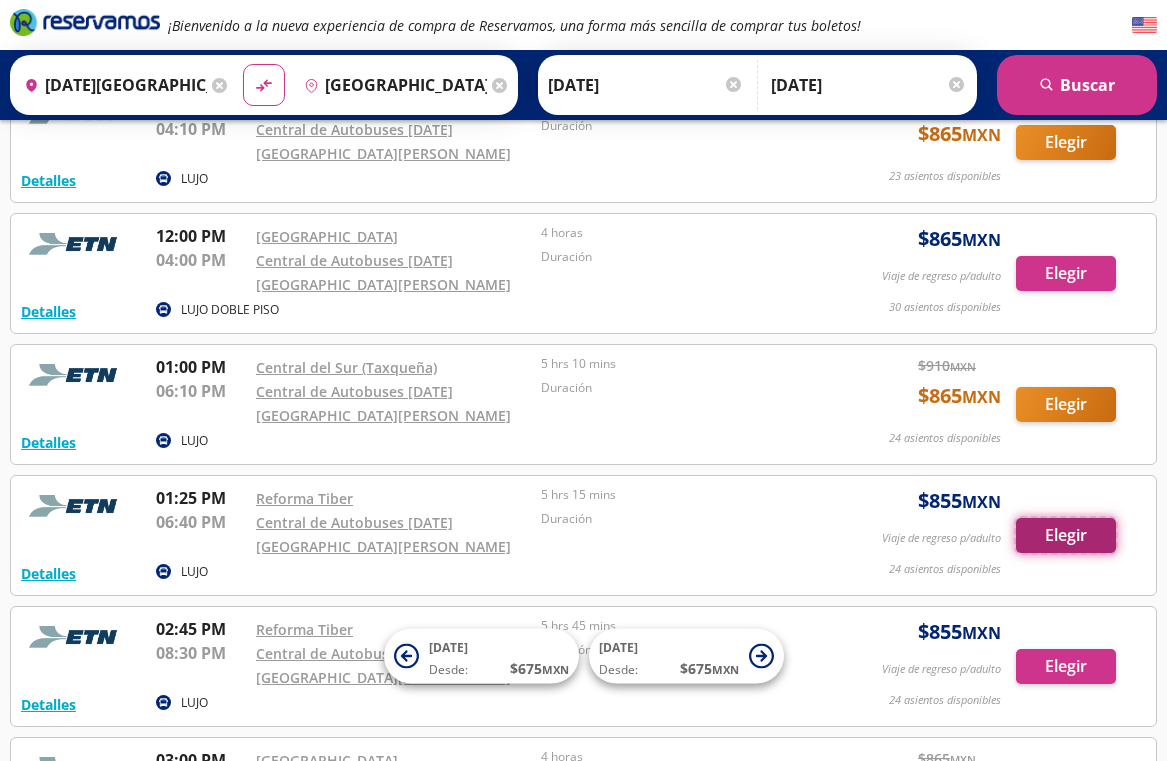 click on "Elegir" at bounding box center (1066, 535) 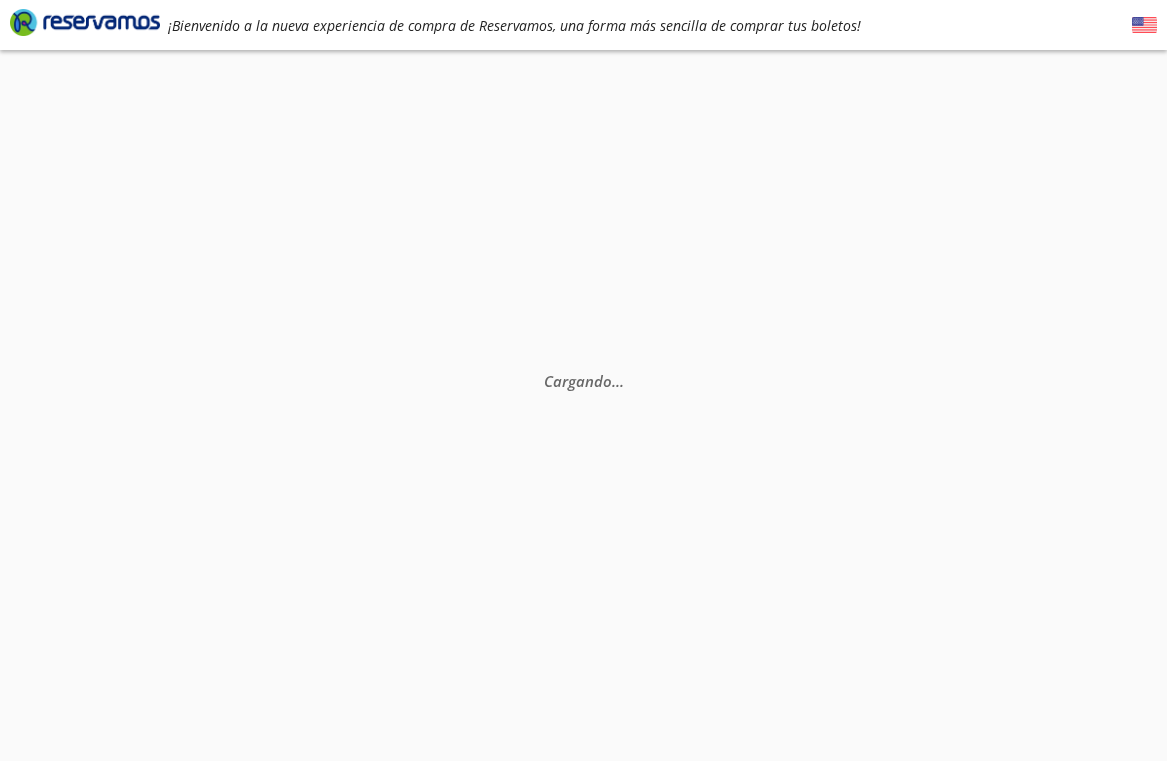 scroll, scrollTop: 0, scrollLeft: 0, axis: both 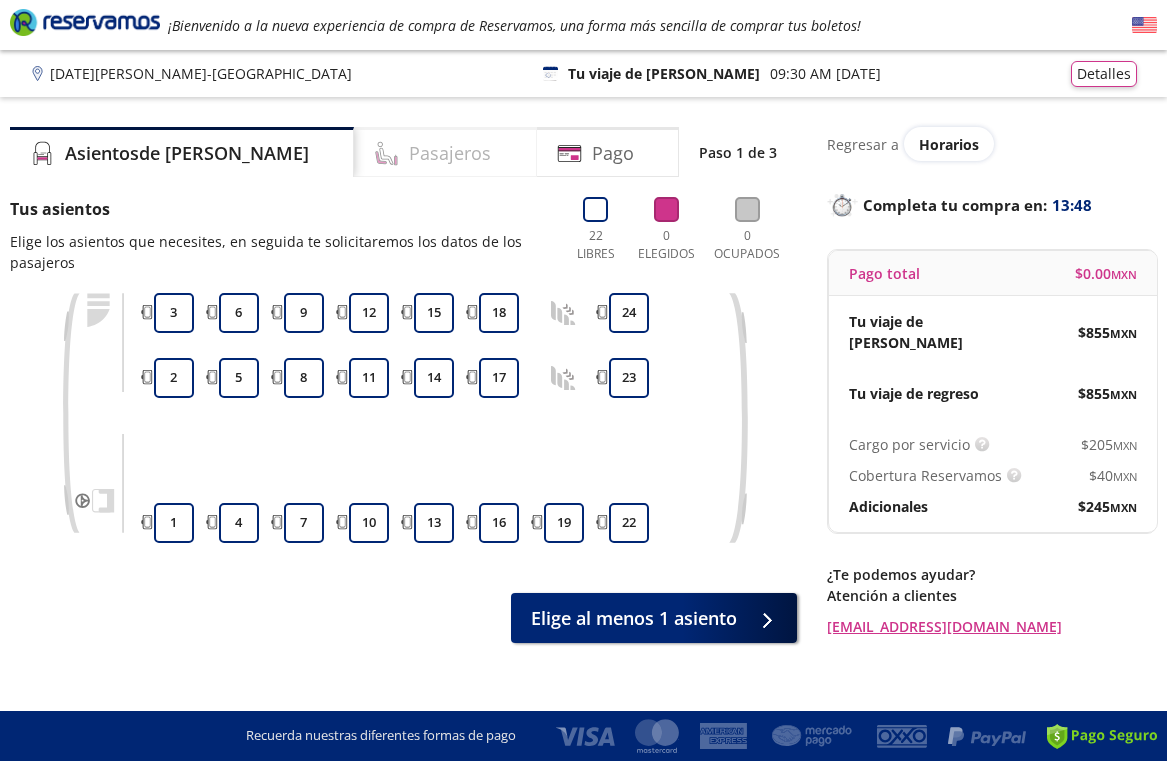 click on "Pasajeros" at bounding box center (450, 153) 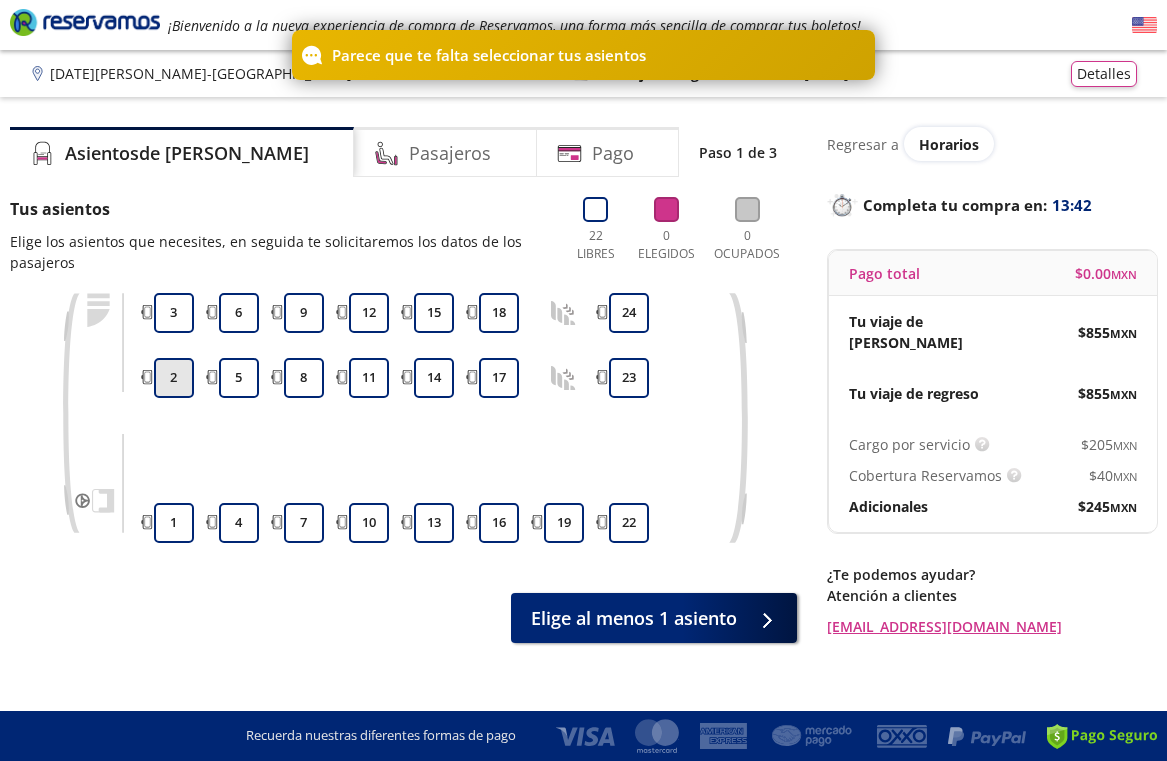 click on "2" at bounding box center (174, 378) 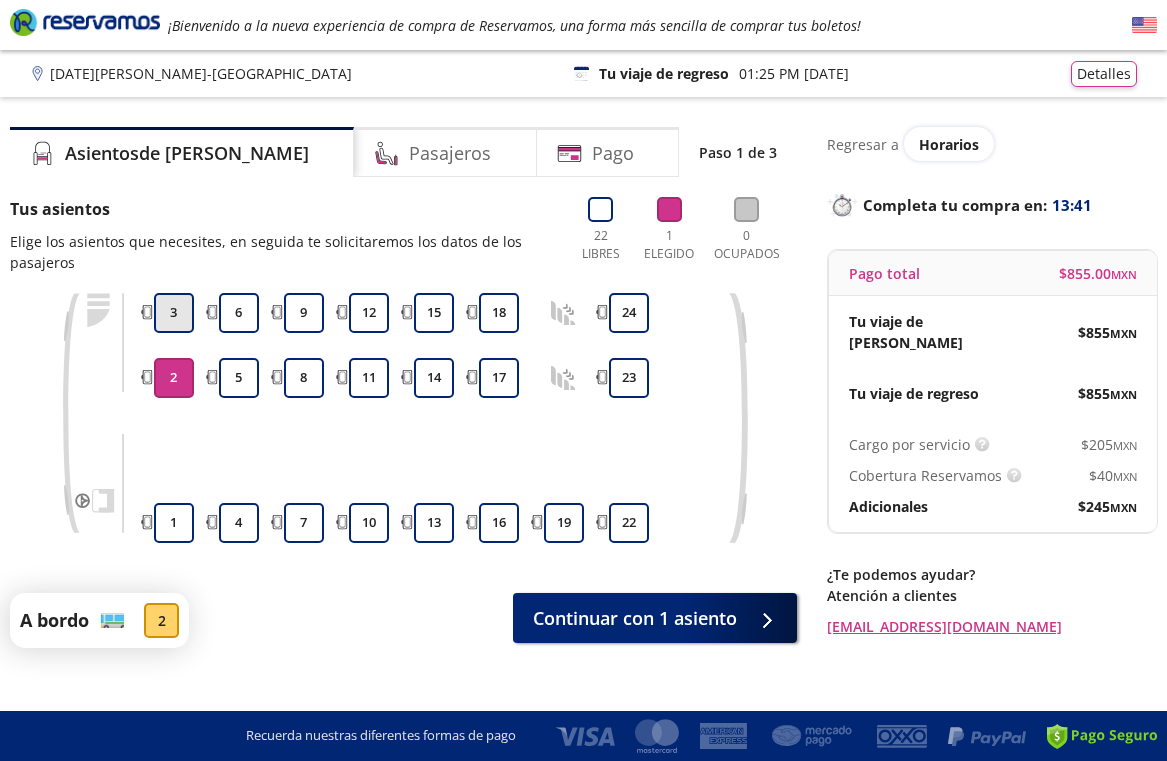 click on "3" at bounding box center [174, 313] 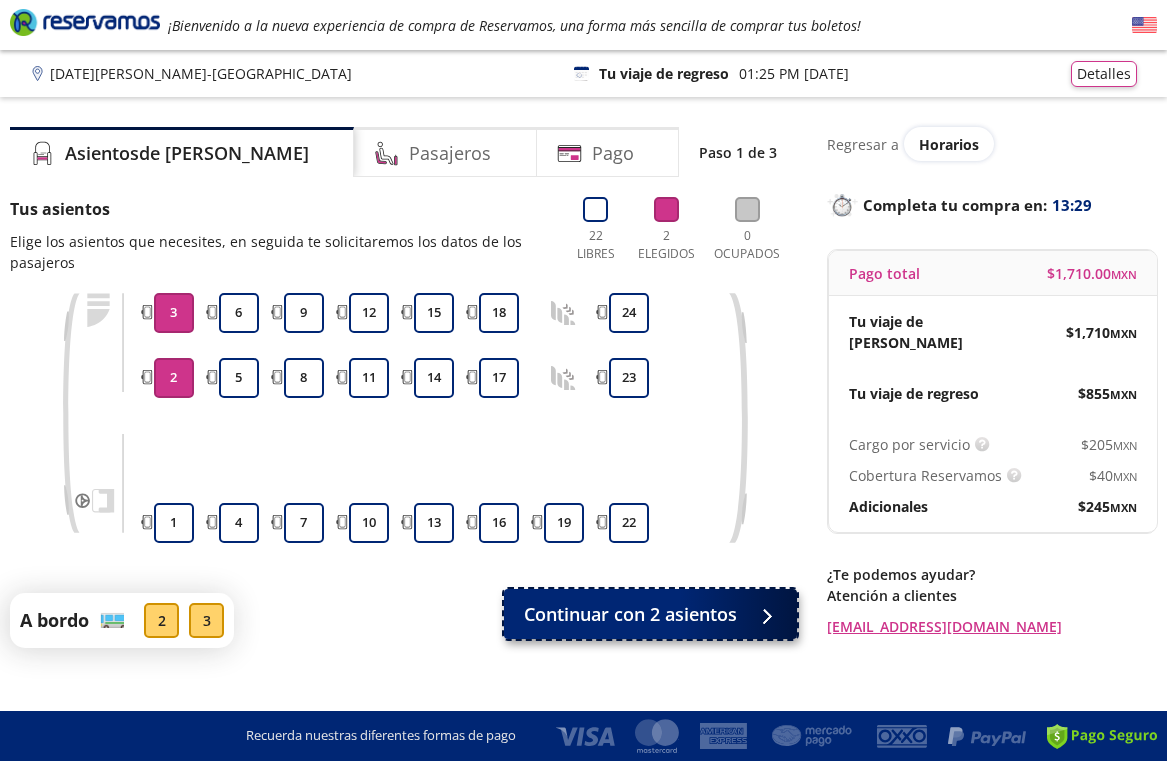 click on "Continuar con 2 asientos" at bounding box center (630, 614) 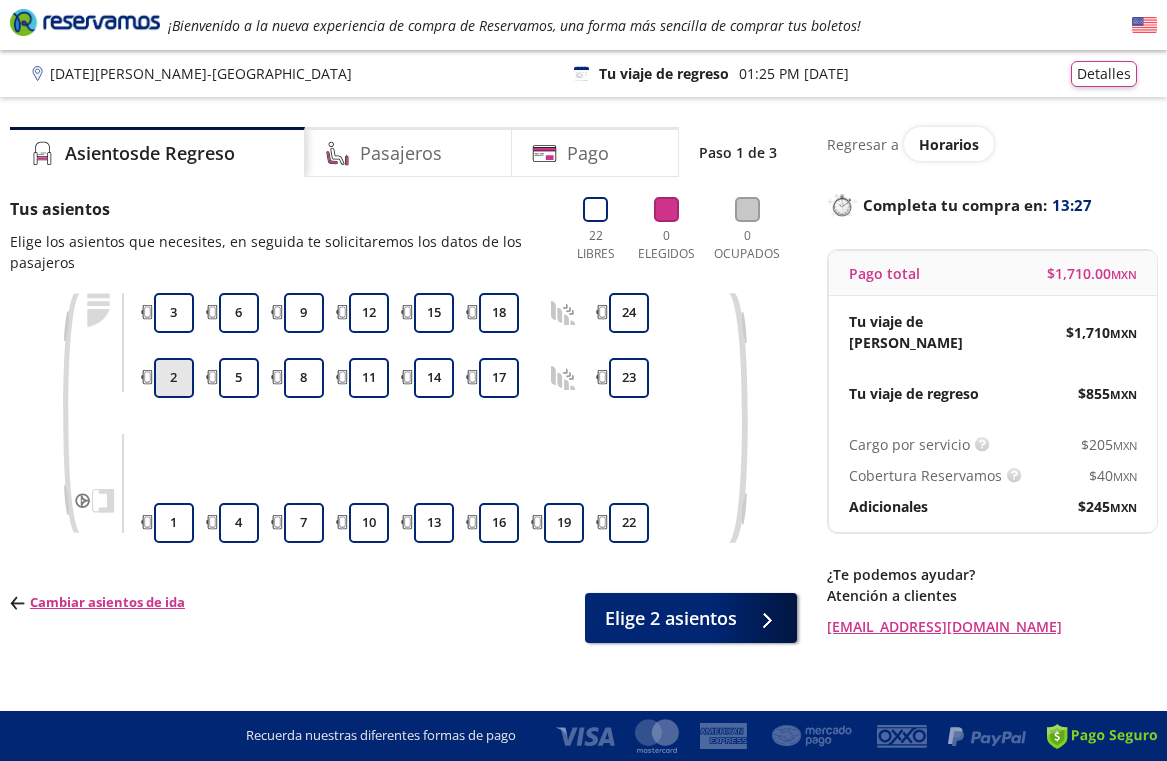 click on "2" at bounding box center (174, 378) 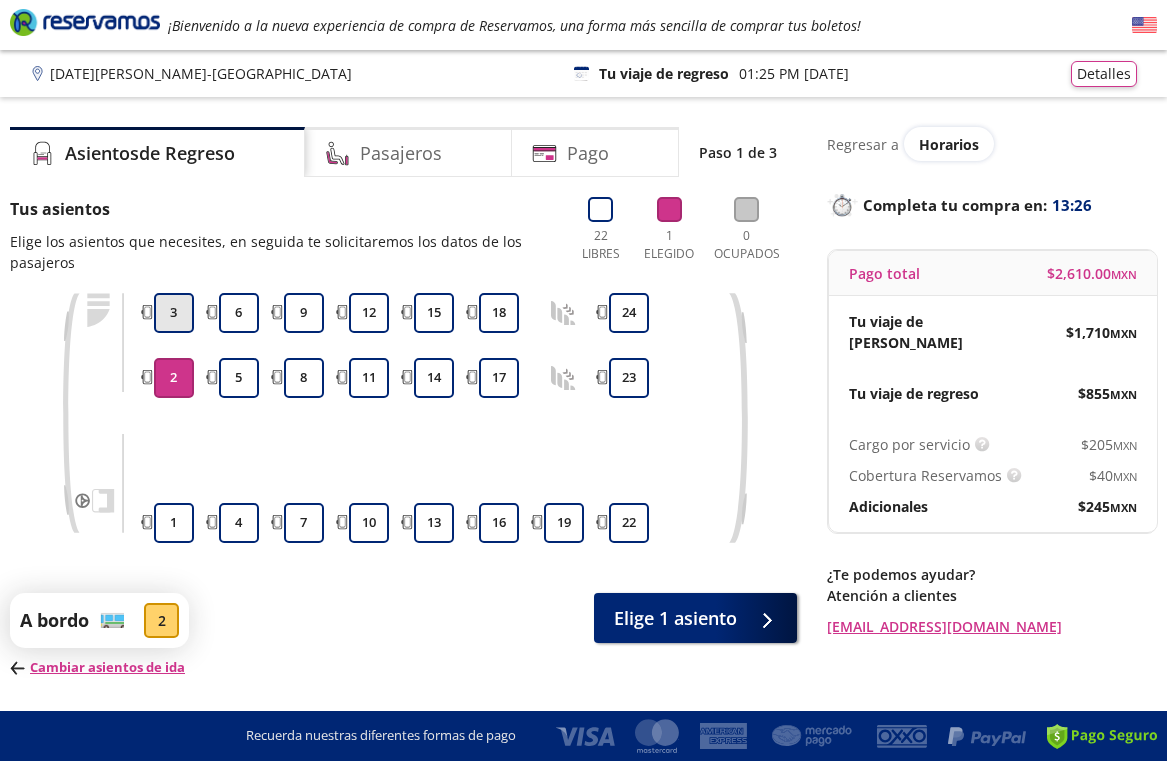click on "3" at bounding box center [174, 313] 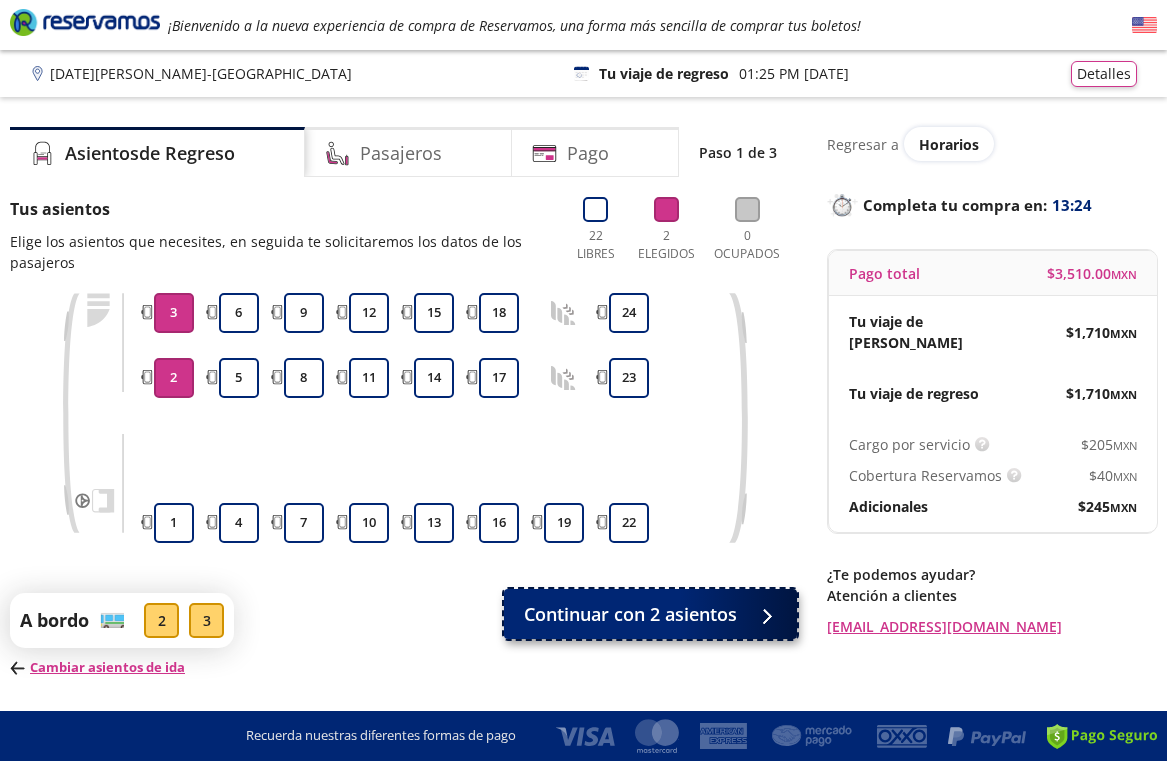 click on "Continuar con 2 asientos" at bounding box center (630, 614) 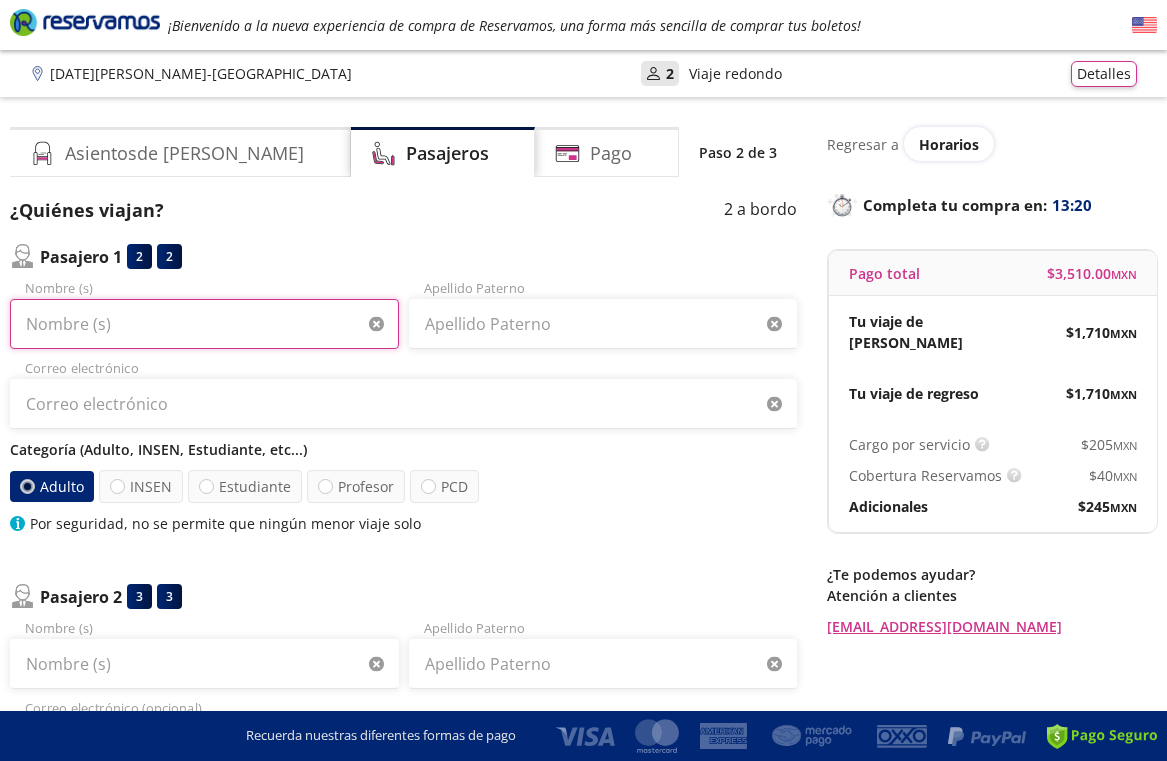 click on "Nombre (s)" at bounding box center [204, 324] 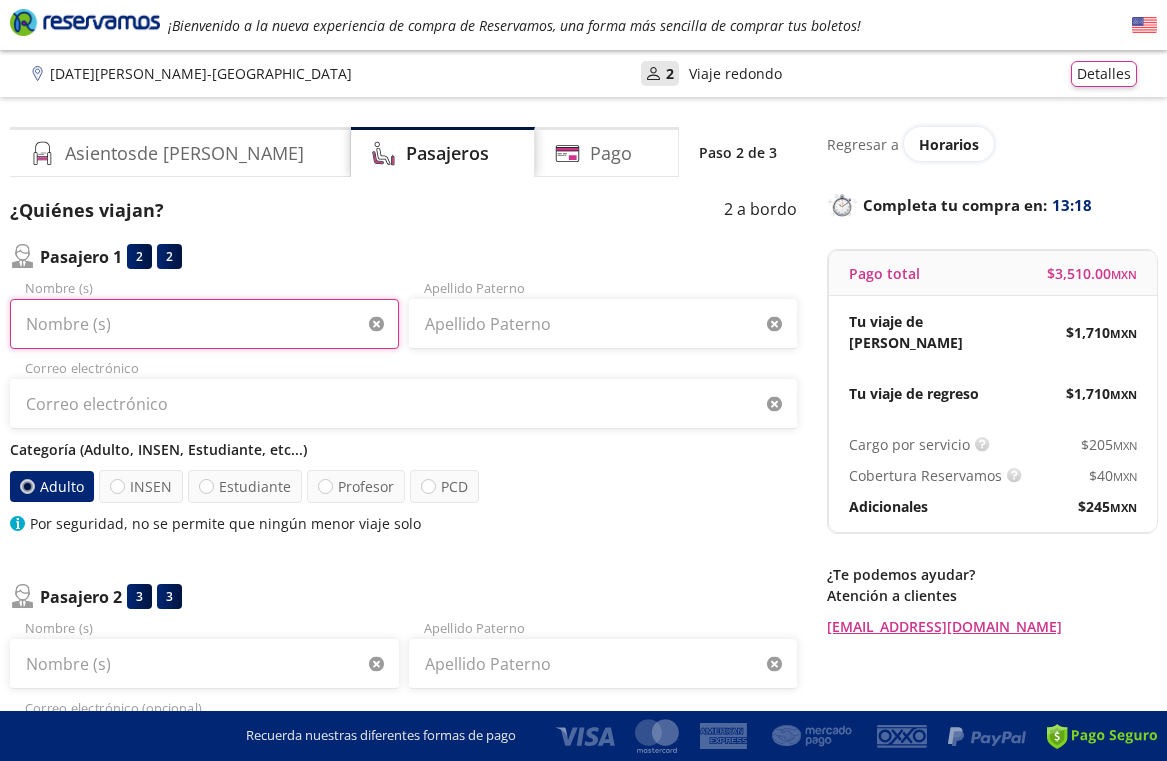 type on "Turquesa" 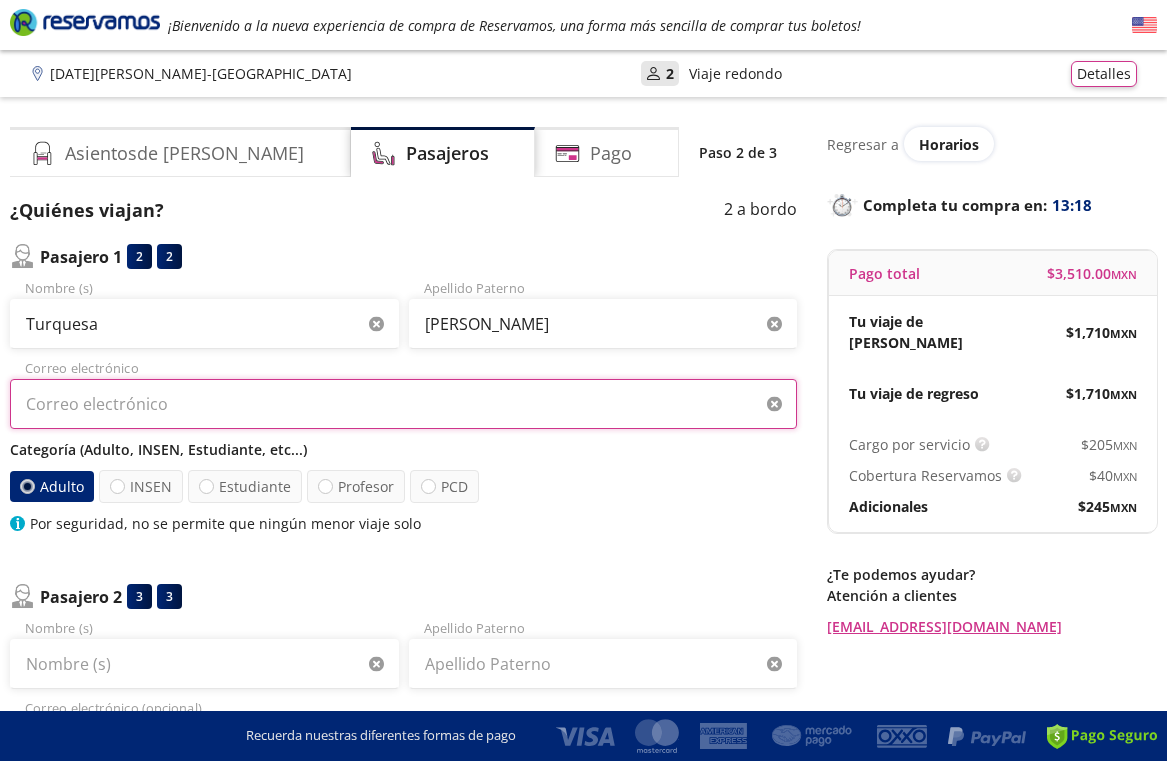 type on "[EMAIL_ADDRESS][PERSON_NAME][DOMAIN_NAME]" 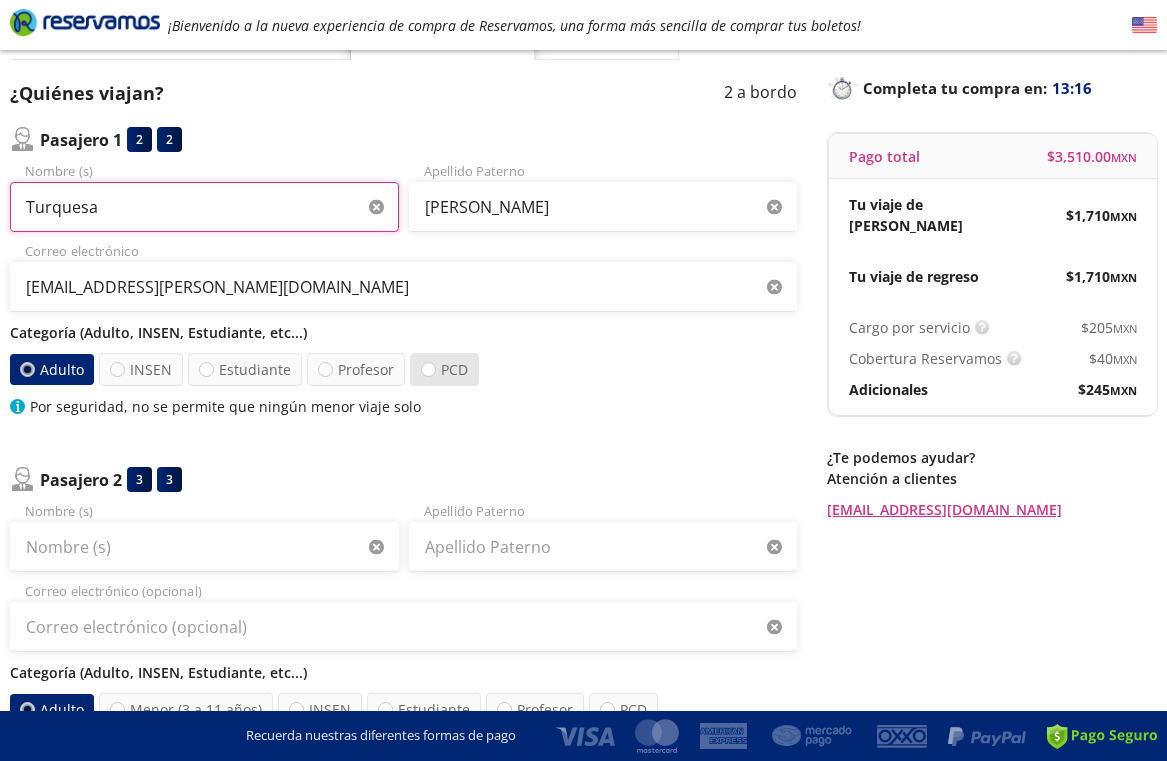 scroll, scrollTop: 124, scrollLeft: 0, axis: vertical 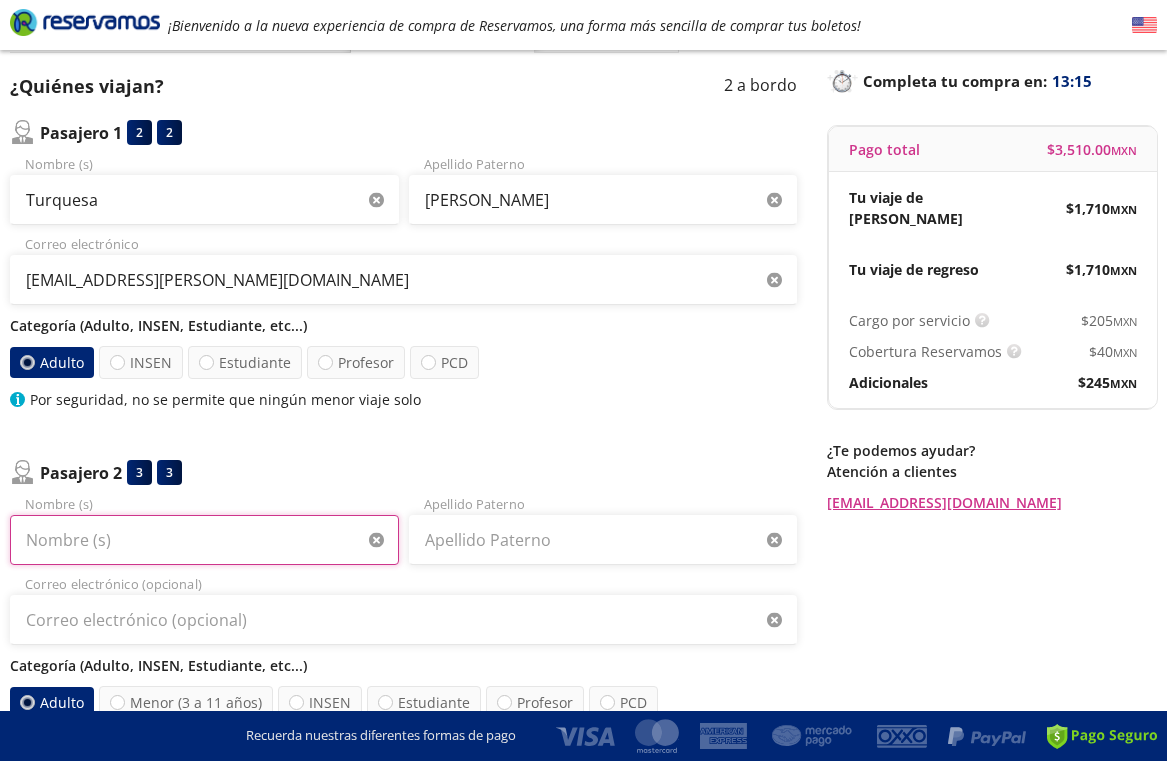 click on "Nombre (s)" at bounding box center (204, 540) 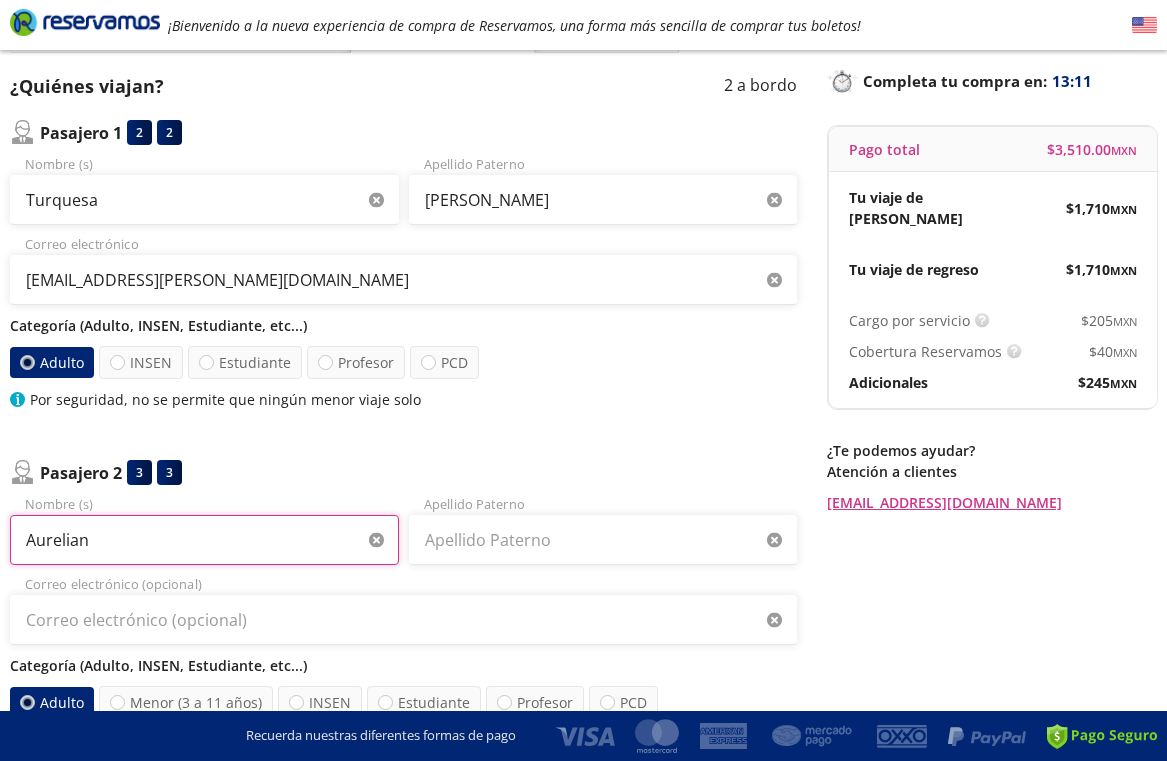 type on "Aurelian" 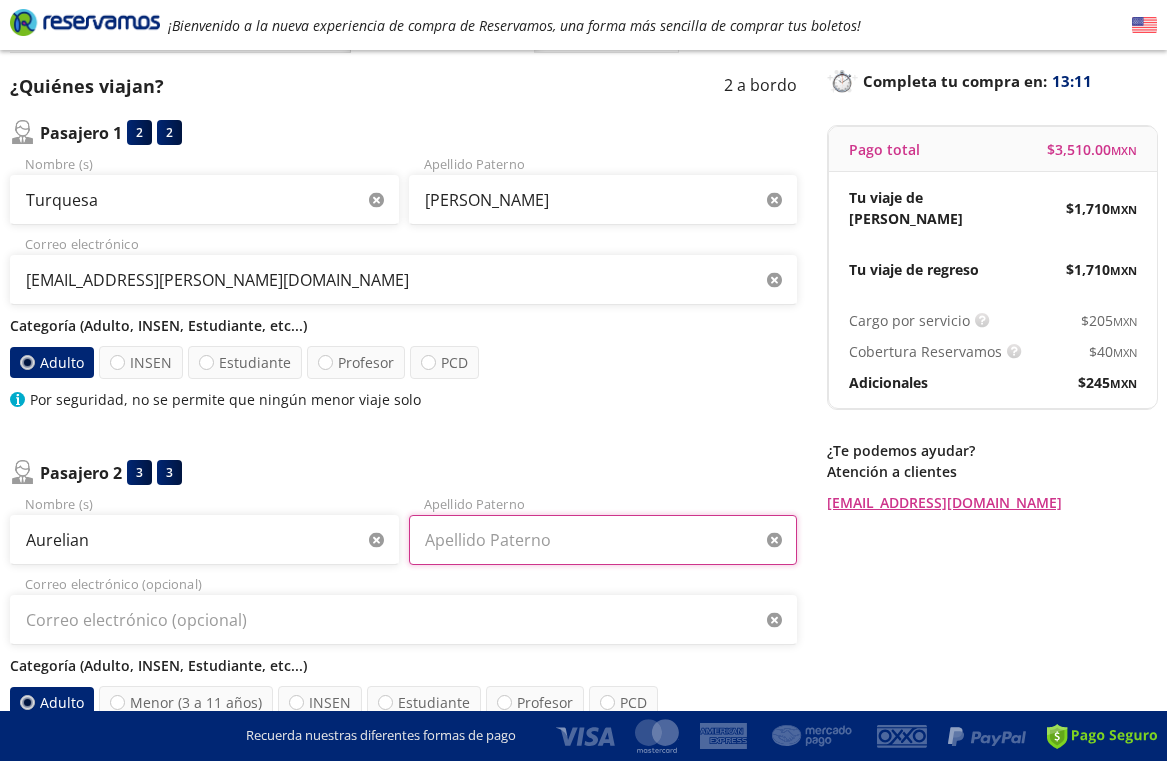 click on "Apellido Paterno" at bounding box center [603, 540] 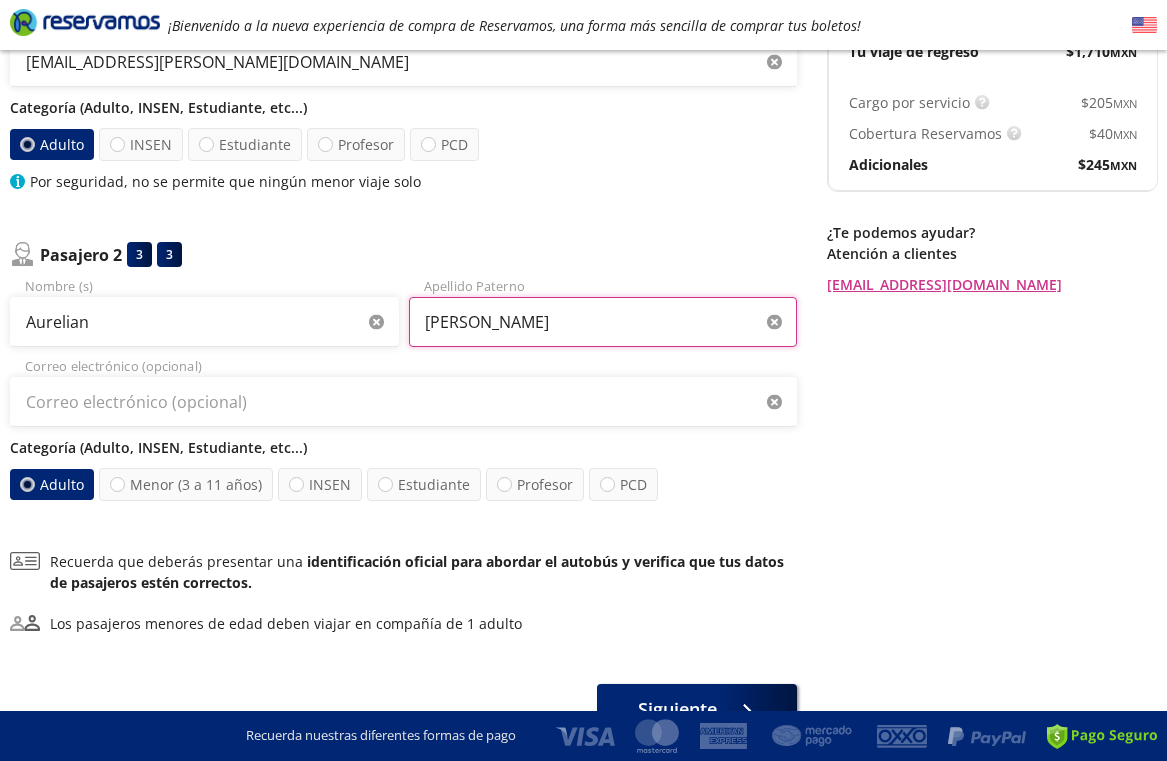 scroll, scrollTop: 455, scrollLeft: 0, axis: vertical 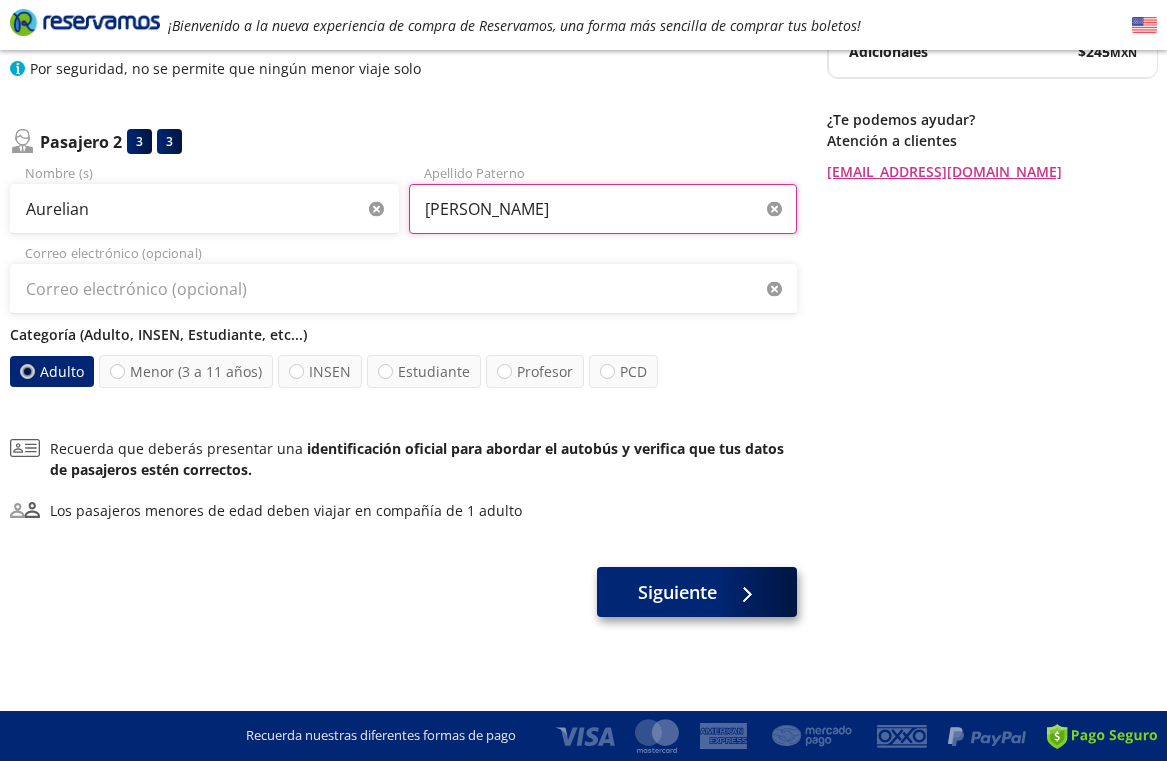 type on "[PERSON_NAME]" 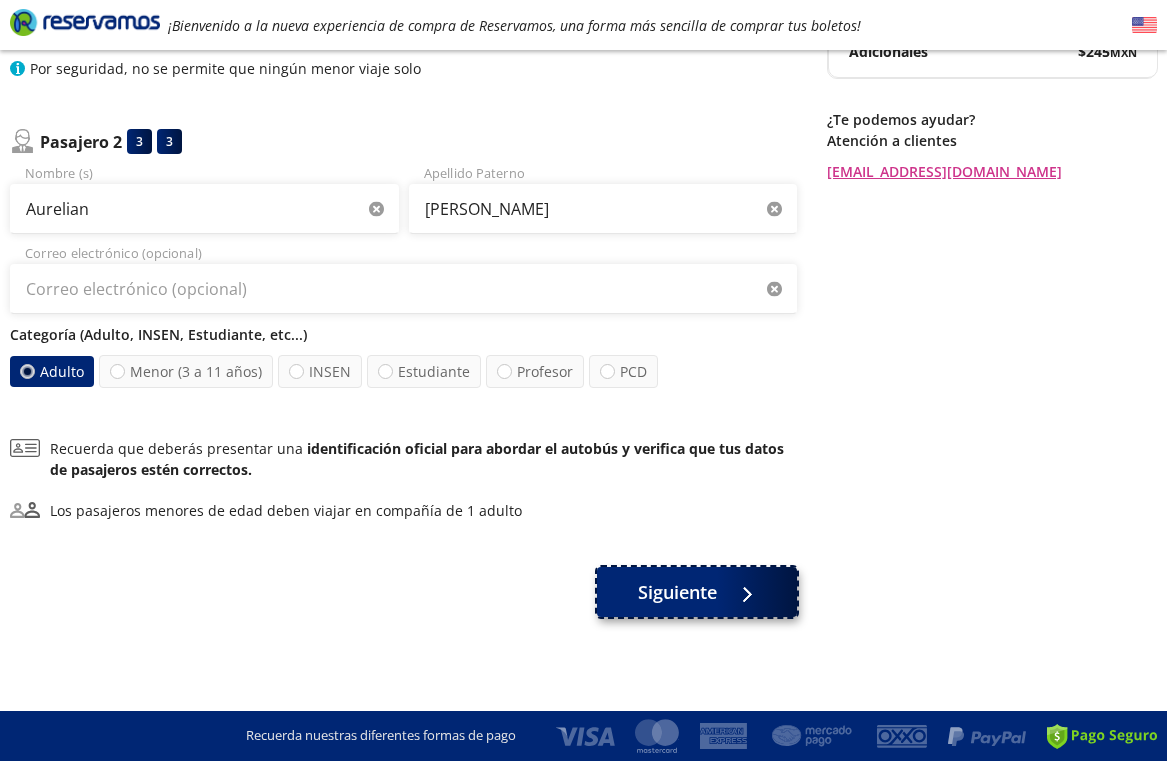 click on "Siguiente" at bounding box center (697, 592) 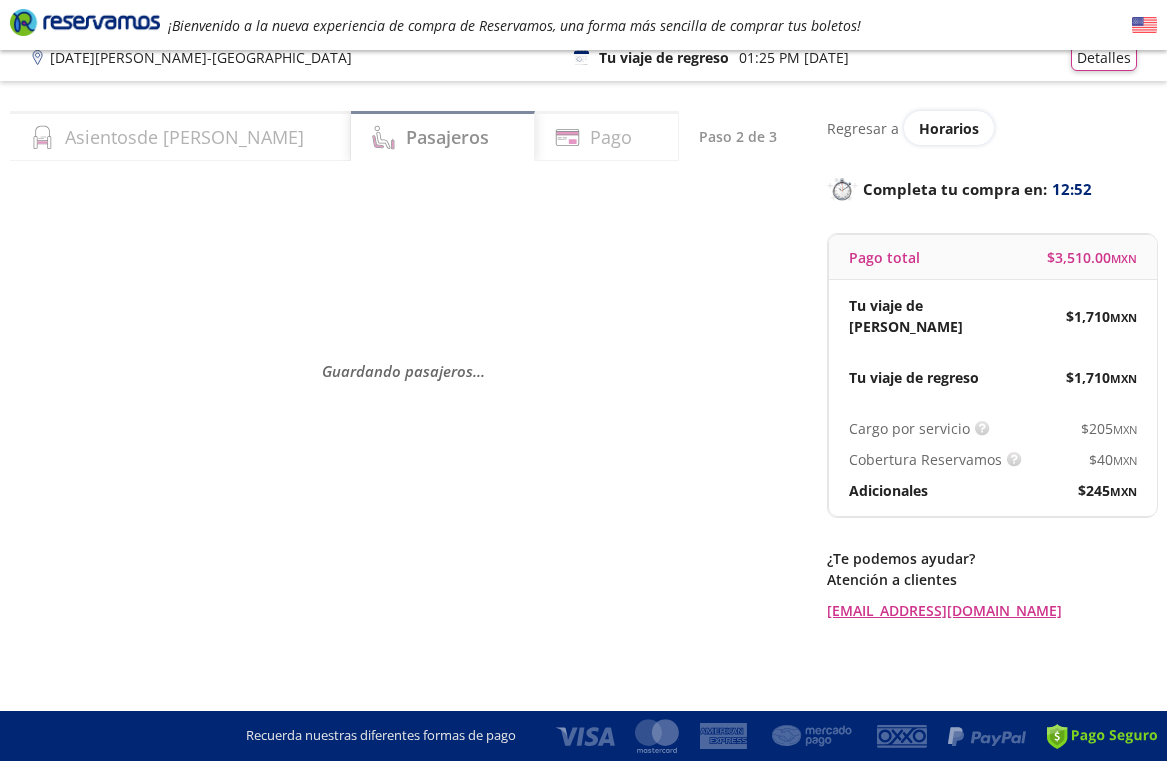 scroll, scrollTop: 0, scrollLeft: 0, axis: both 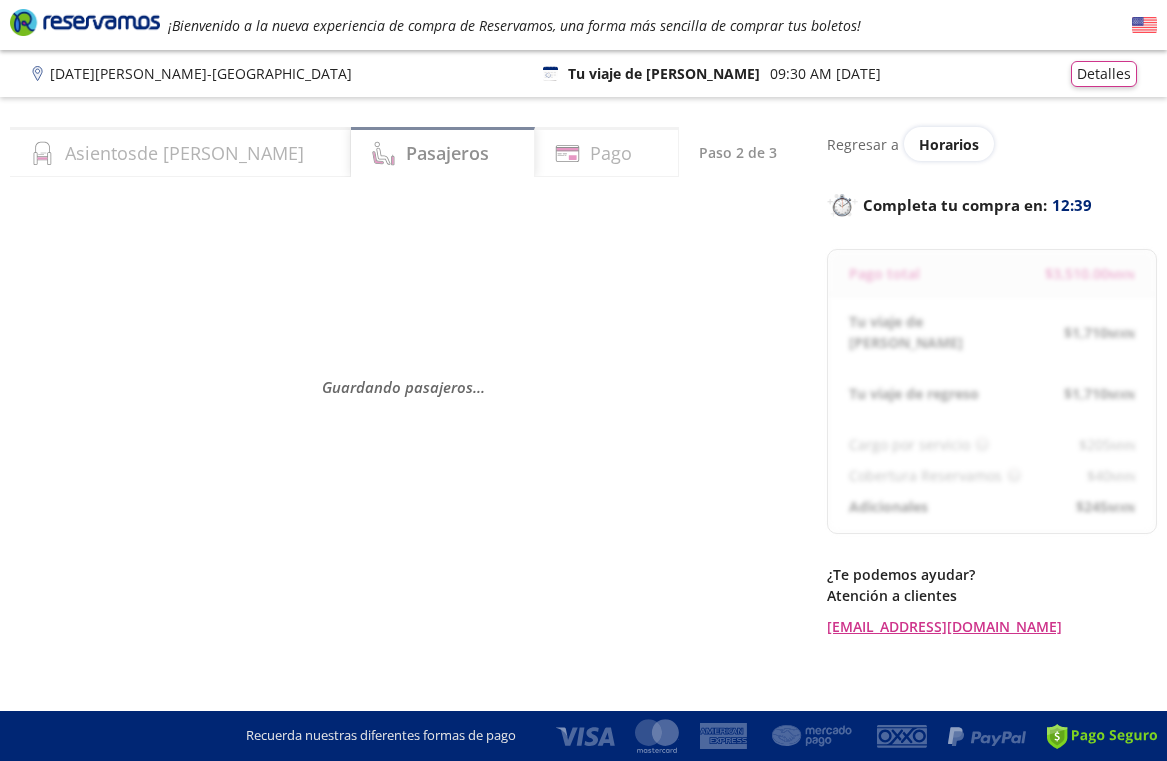 select on "MX" 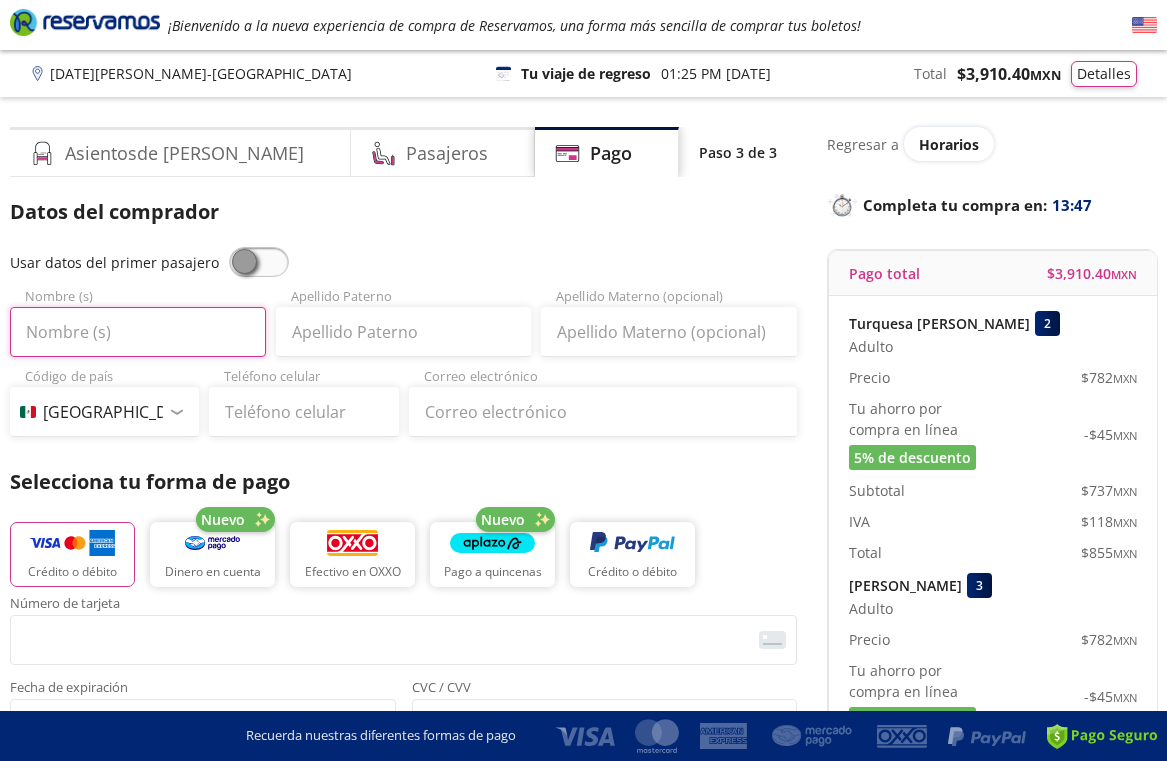 click on "Nombre (s)" at bounding box center [138, 332] 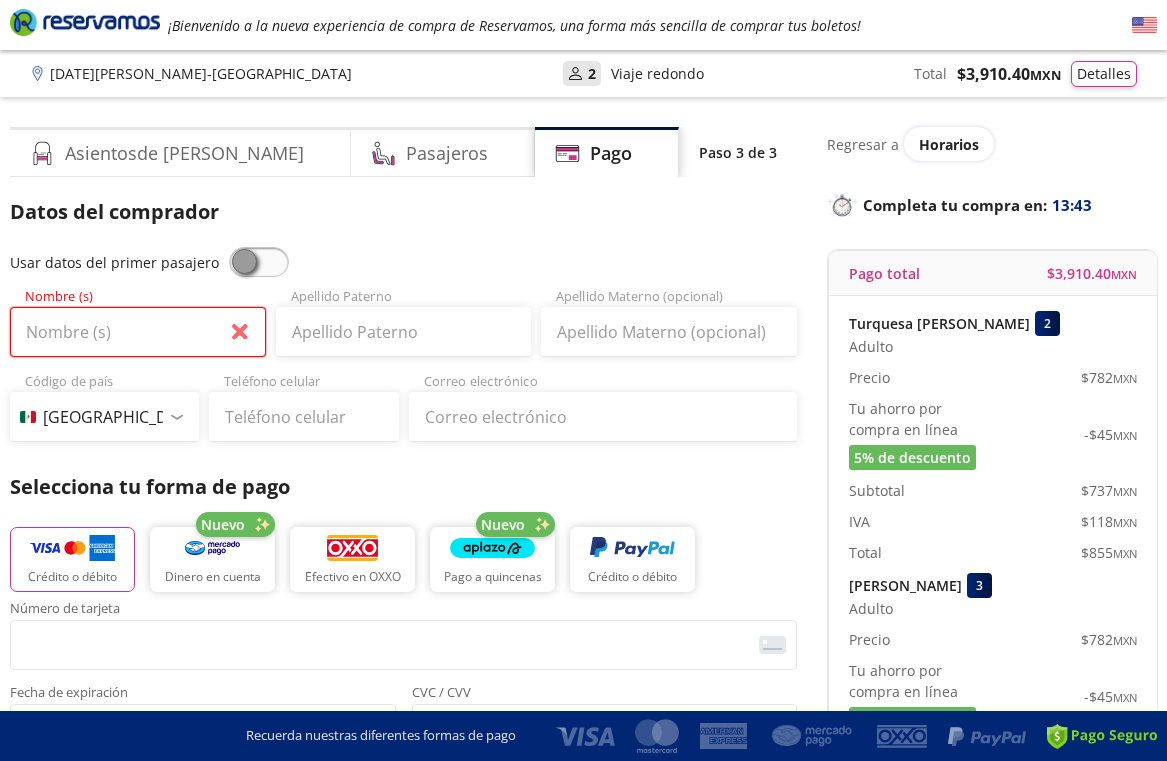 type on "Turquesa" 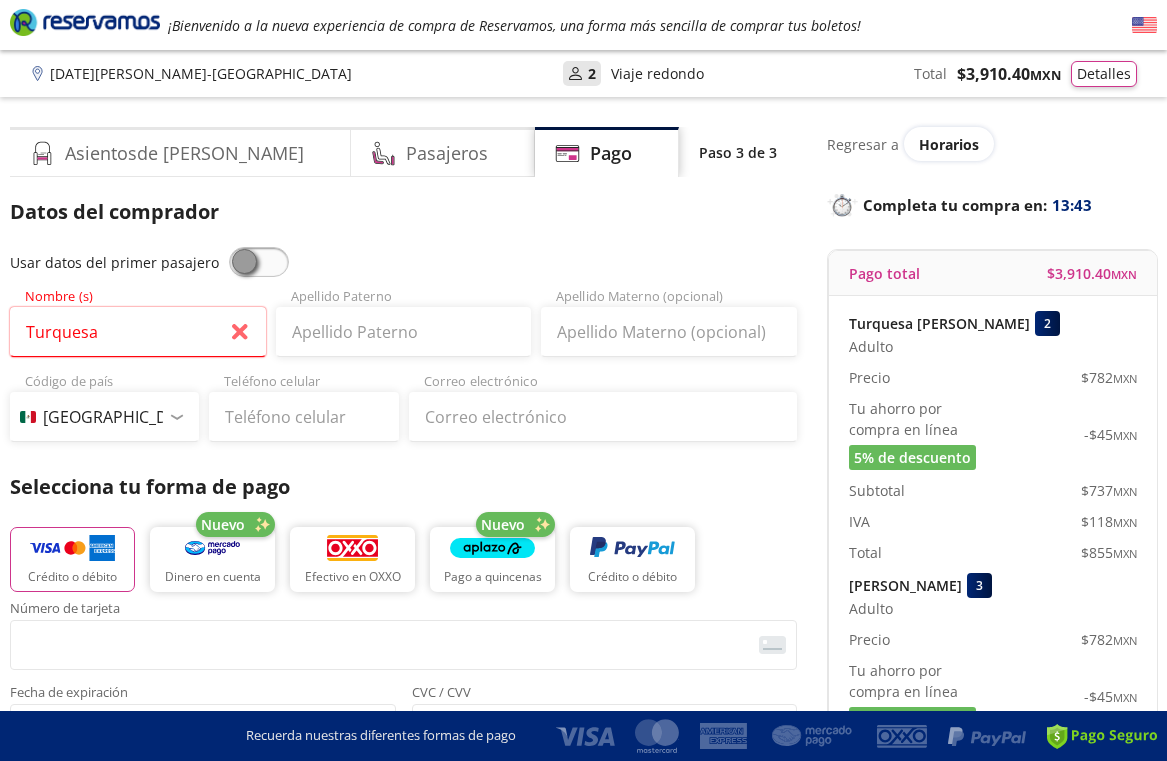 type on "Turquesa [PERSON_NAME]" 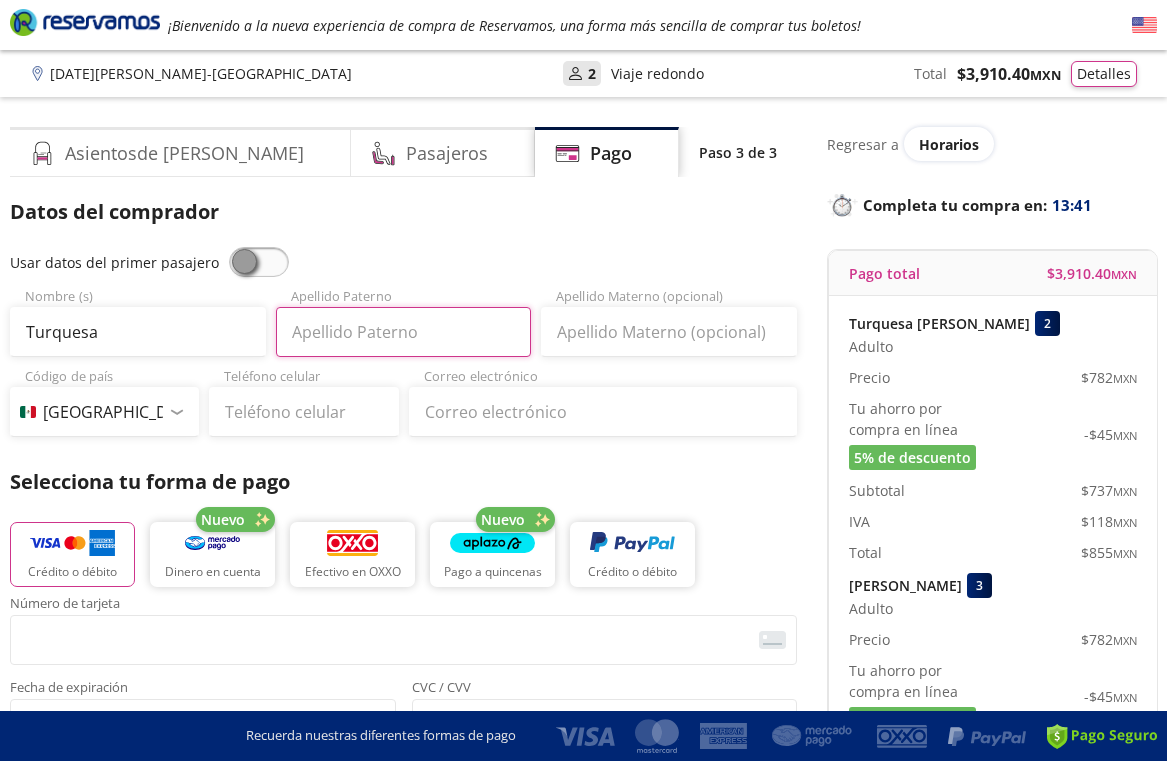 click on "Apellido Paterno" at bounding box center (404, 332) 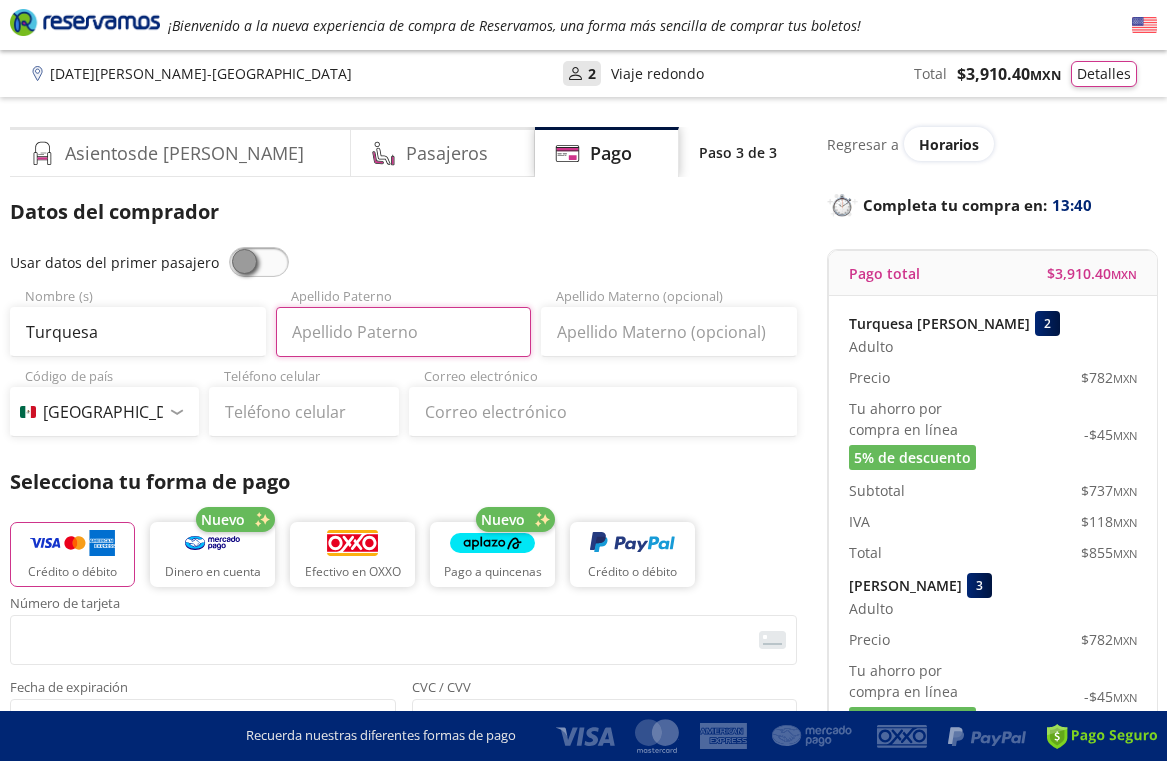 type on "[PERSON_NAME]" 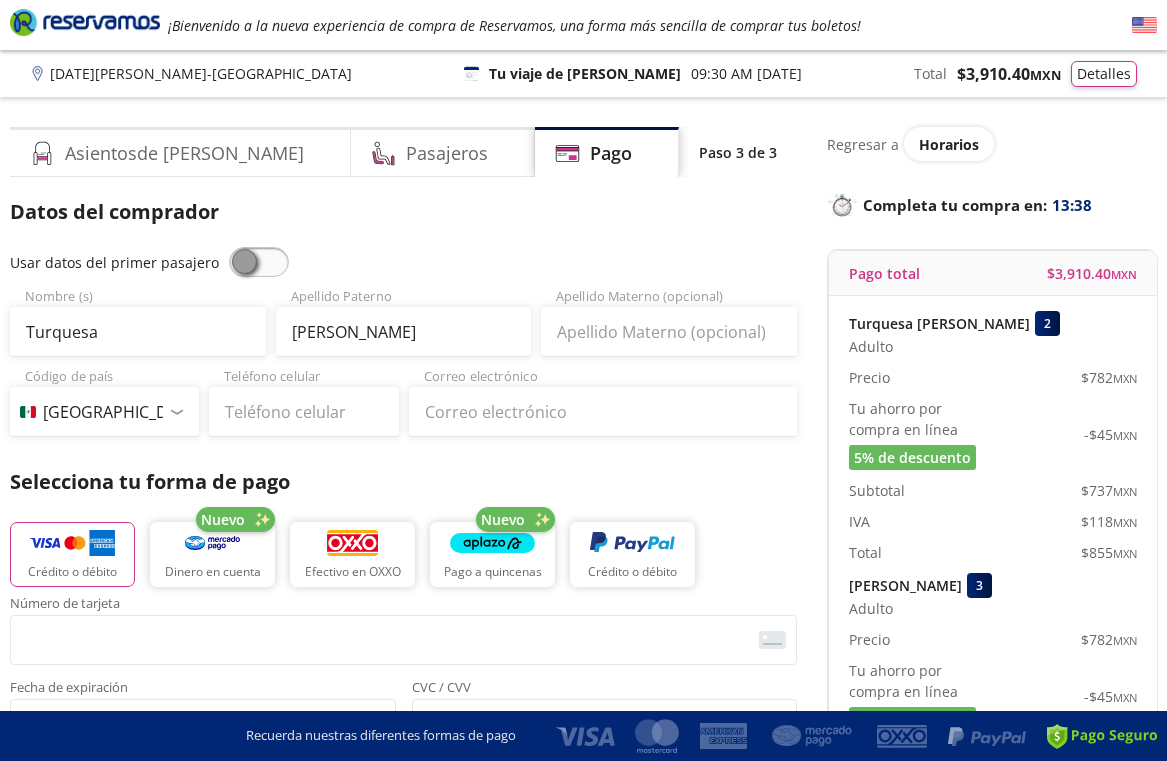click at bounding box center [176, 412] 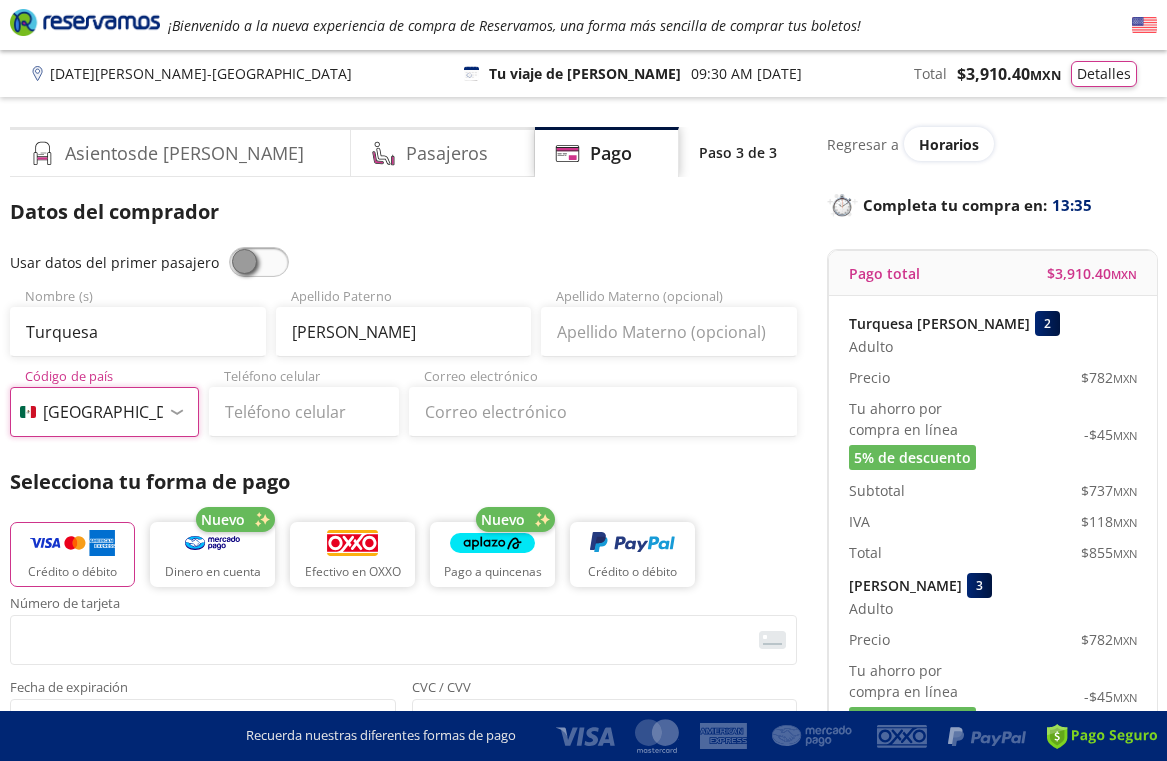 click on "Código de país [GEOGRAPHIC_DATA] +1 [GEOGRAPHIC_DATA] +52 [GEOGRAPHIC_DATA] +57 [GEOGRAPHIC_DATA] +55 [GEOGRAPHIC_DATA] +93 [GEOGRAPHIC_DATA] +355 [GEOGRAPHIC_DATA] +49 [GEOGRAPHIC_DATA] +376 [GEOGRAPHIC_DATA] +244 [GEOGRAPHIC_DATA] +1 [GEOGRAPHIC_DATA] +1 [GEOGRAPHIC_DATA] +966 [GEOGRAPHIC_DATA] +213 [GEOGRAPHIC_DATA] +54 [GEOGRAPHIC_DATA] +374 [GEOGRAPHIC_DATA] +297 [GEOGRAPHIC_DATA] +61 [GEOGRAPHIC_DATA] +43 [GEOGRAPHIC_DATA] +994 [GEOGRAPHIC_DATA] +1 [GEOGRAPHIC_DATA] +880 [GEOGRAPHIC_DATA] +1 [GEOGRAPHIC_DATA] +973 [GEOGRAPHIC_DATA] +32 [GEOGRAPHIC_DATA] +501 [GEOGRAPHIC_DATA] +229 [GEOGRAPHIC_DATA] +1 [GEOGRAPHIC_DATA] +375 [GEOGRAPHIC_DATA] +95 [GEOGRAPHIC_DATA] +591 [GEOGRAPHIC_DATA] +387 Botsuana +267 [GEOGRAPHIC_DATA] +673 [GEOGRAPHIC_DATA] +359 [GEOGRAPHIC_DATA] +226 [GEOGRAPHIC_DATA] +257 [GEOGRAPHIC_DATA] +975 [GEOGRAPHIC_DATA] +238 [GEOGRAPHIC_DATA] +855 [GEOGRAPHIC_DATA] +237 [GEOGRAPHIC_DATA] +1 [GEOGRAPHIC_DATA] [GEOGRAPHIC_DATA] +599 [GEOGRAPHIC_DATA] +235 [GEOGRAPHIC_DATA] +56 [GEOGRAPHIC_DATA] +86 [GEOGRAPHIC_DATA] +357 [GEOGRAPHIC_DATA] +269 [GEOGRAPHIC_DATA] +243 [GEOGRAPHIC_DATA] +242 [PERSON_NAME][GEOGRAPHIC_DATA] +850 [PERSON_NAME][GEOGRAPHIC_DATA] +82 [PERSON_NAME] +225 [PERSON_NAME][GEOGRAPHIC_DATA] +506 [GEOGRAPHIC_DATA] +385 [GEOGRAPHIC_DATA] +53 [GEOGRAPHIC_DATA] +599 [GEOGRAPHIC_DATA] +45 [GEOGRAPHIC_DATA] +1 [GEOGRAPHIC_DATA] +593 [GEOGRAPHIC_DATA] +20 [GEOGRAPHIC_DATA][PERSON_NAME] +[GEOGRAPHIC_DATA] +971 [GEOGRAPHIC_DATA] +291 [GEOGRAPHIC_DATA] +421 [GEOGRAPHIC_DATA] +386 [GEOGRAPHIC_DATA] +34 [GEOGRAPHIC_DATA] +372 [GEOGRAPHIC_DATA] +251 [GEOGRAPHIC_DATA] +7 [GEOGRAPHIC_DATA] +679 [GEOGRAPHIC_DATA] +233" at bounding box center [104, 412] 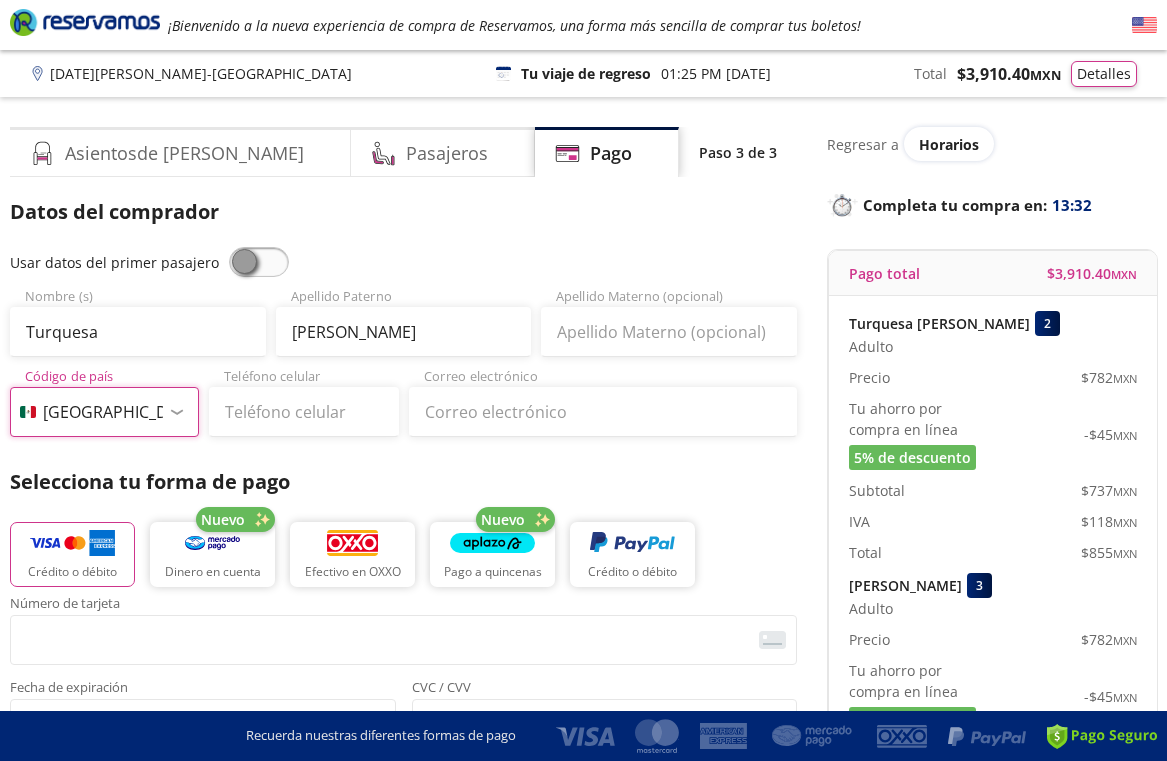 select on "US" 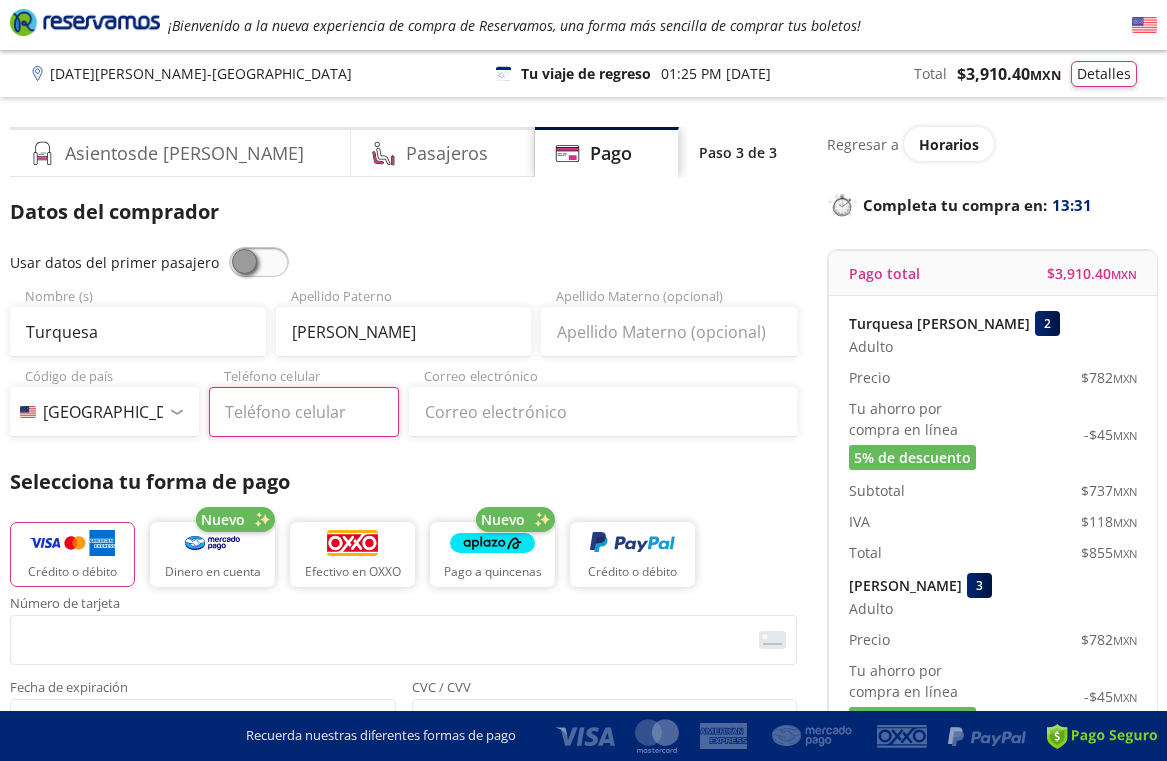click on "Teléfono celular" at bounding box center (303, 412) 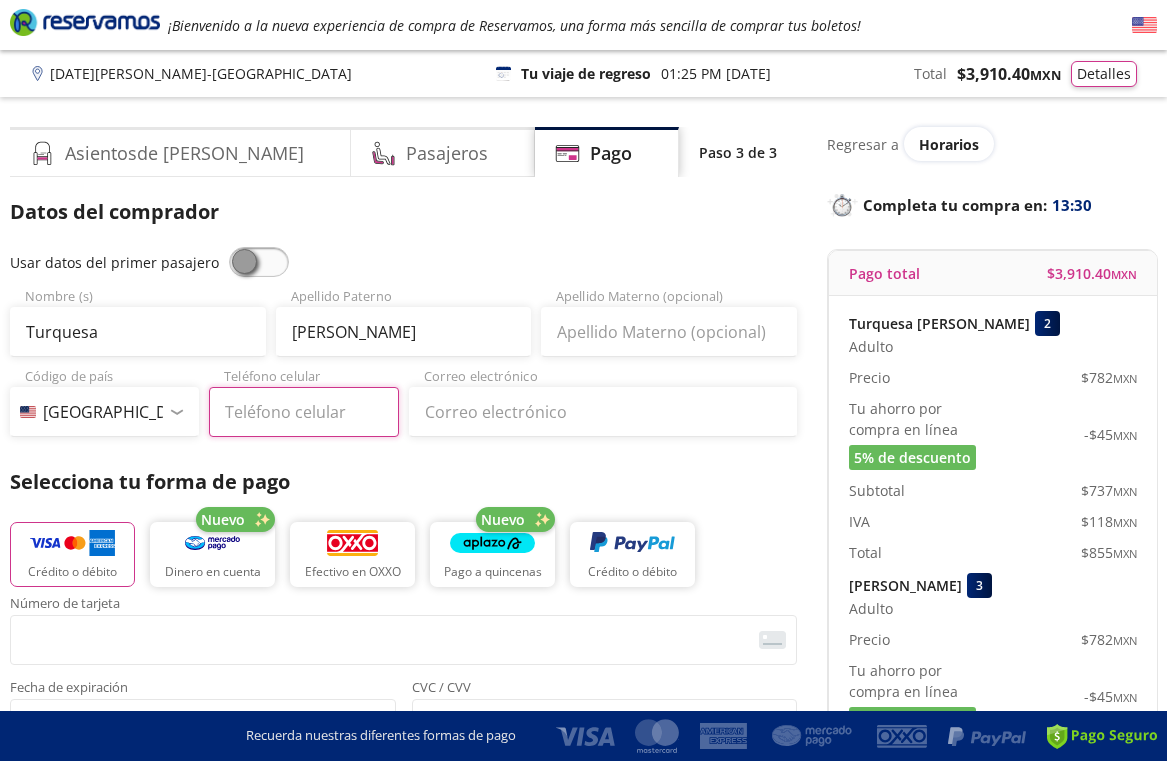 type on "[PHONE_NUMBER]" 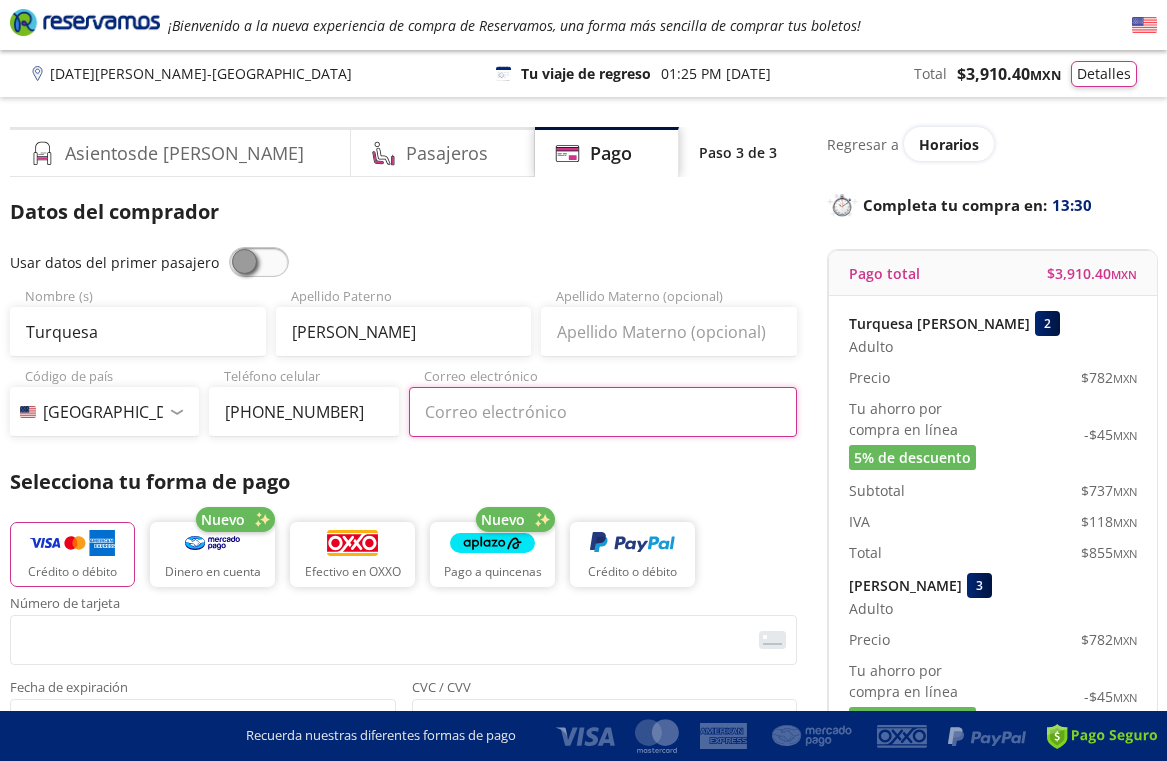 type on "[EMAIL_ADDRESS][PERSON_NAME][DOMAIN_NAME]" 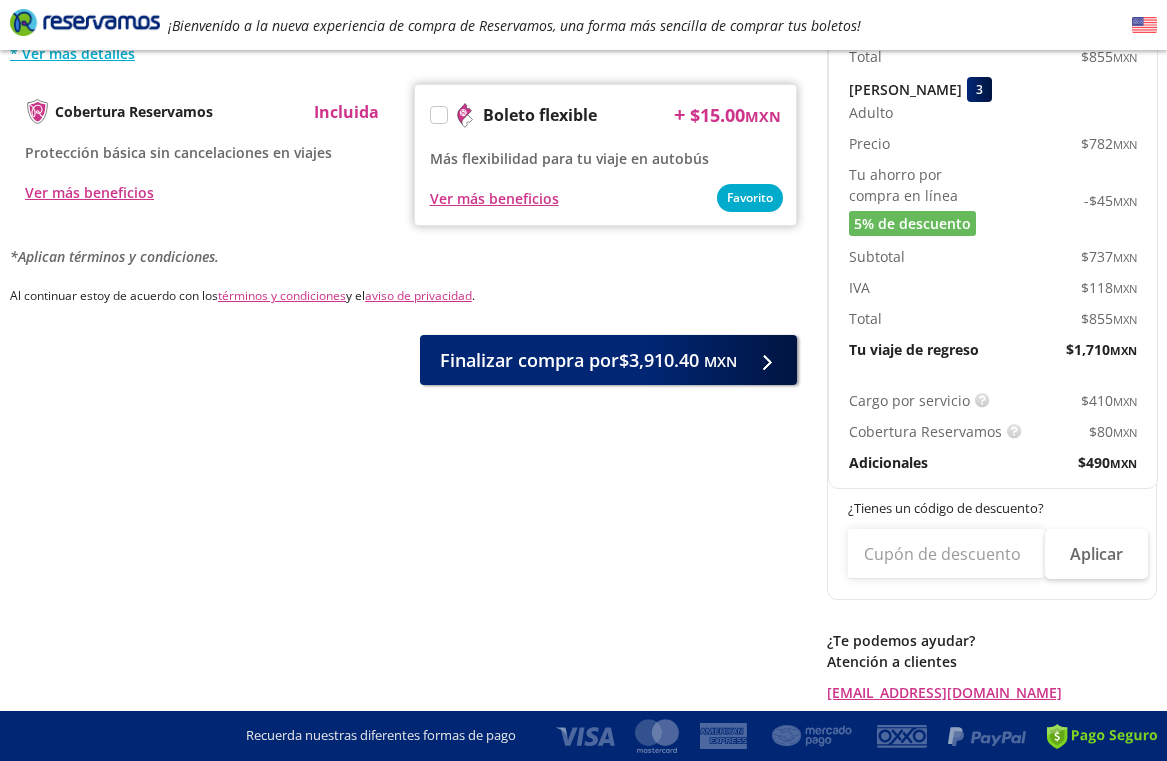 scroll, scrollTop: 1153, scrollLeft: 0, axis: vertical 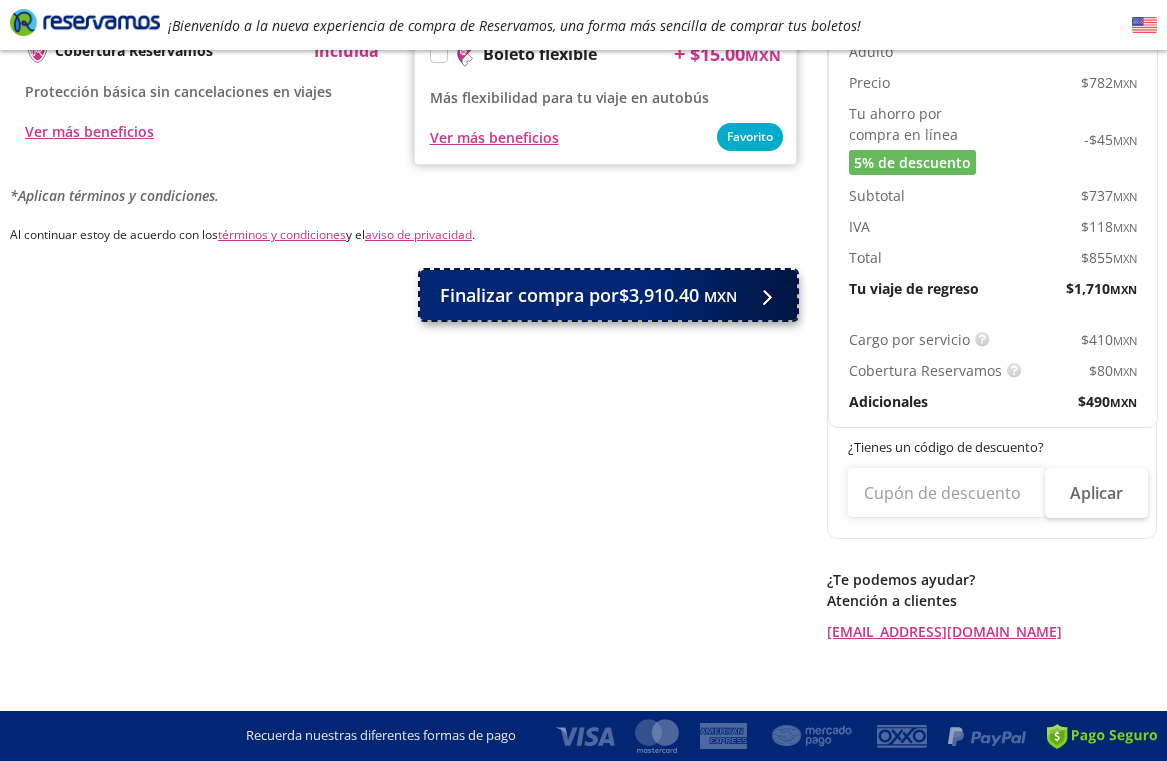 click on "Finalizar compra por  $3,910.40   MXN" at bounding box center (588, 295) 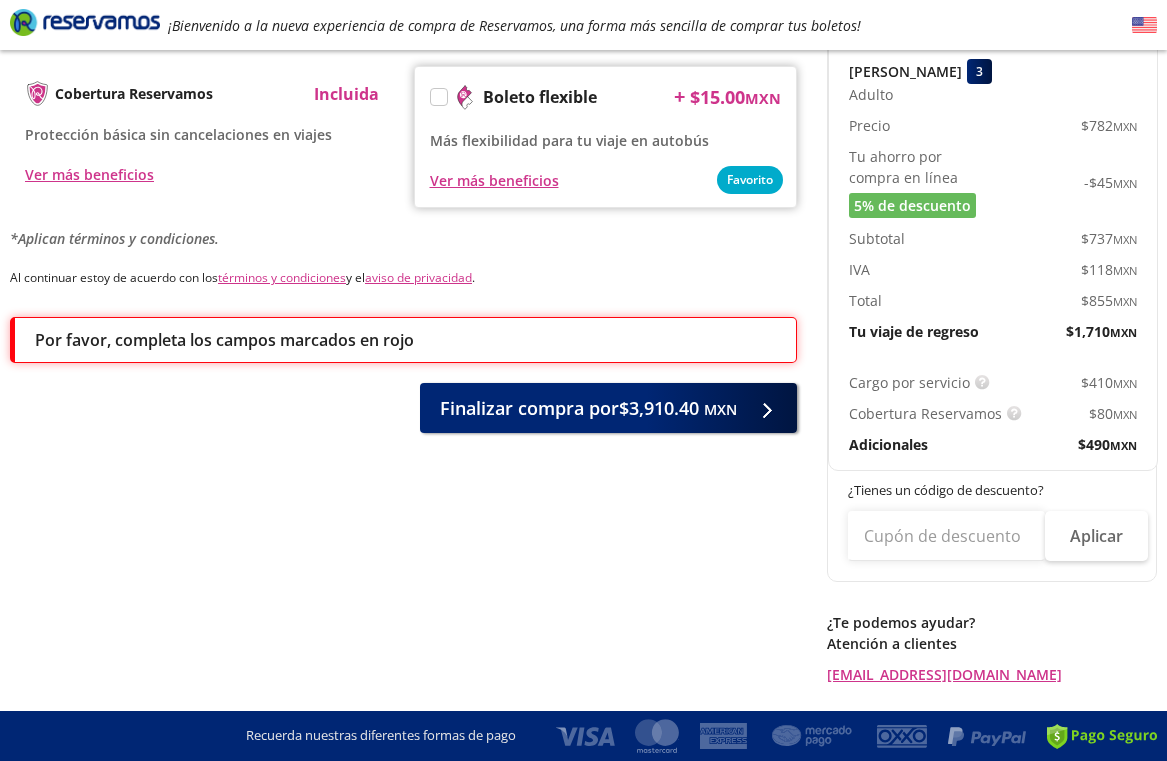 scroll, scrollTop: 1153, scrollLeft: 0, axis: vertical 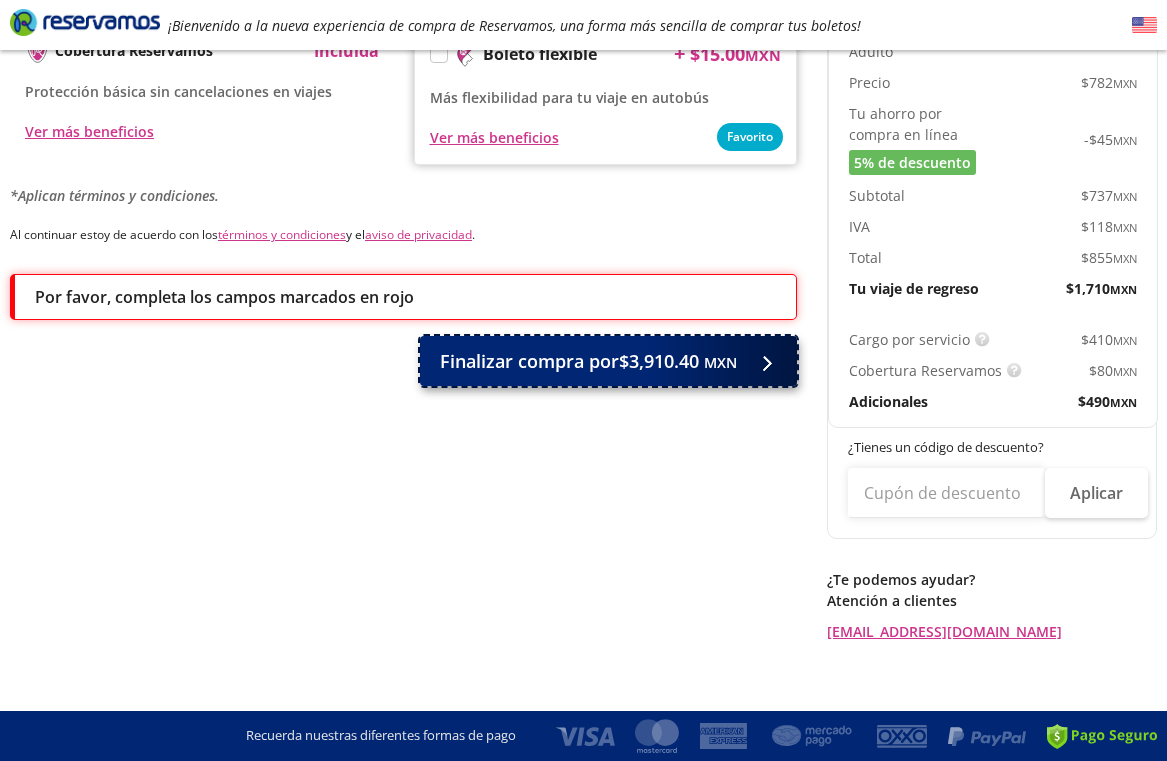 click on "Finalizar compra por  $3,910.40   MXN" at bounding box center (588, 361) 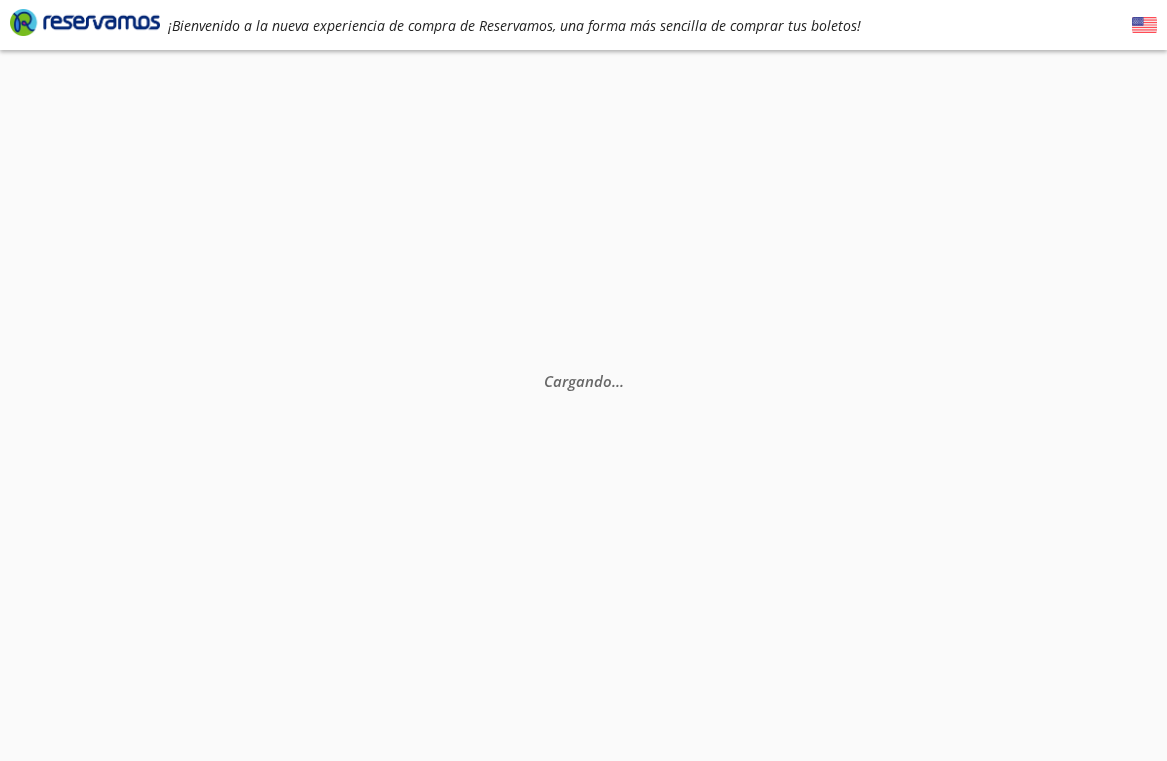 scroll, scrollTop: 0, scrollLeft: 0, axis: both 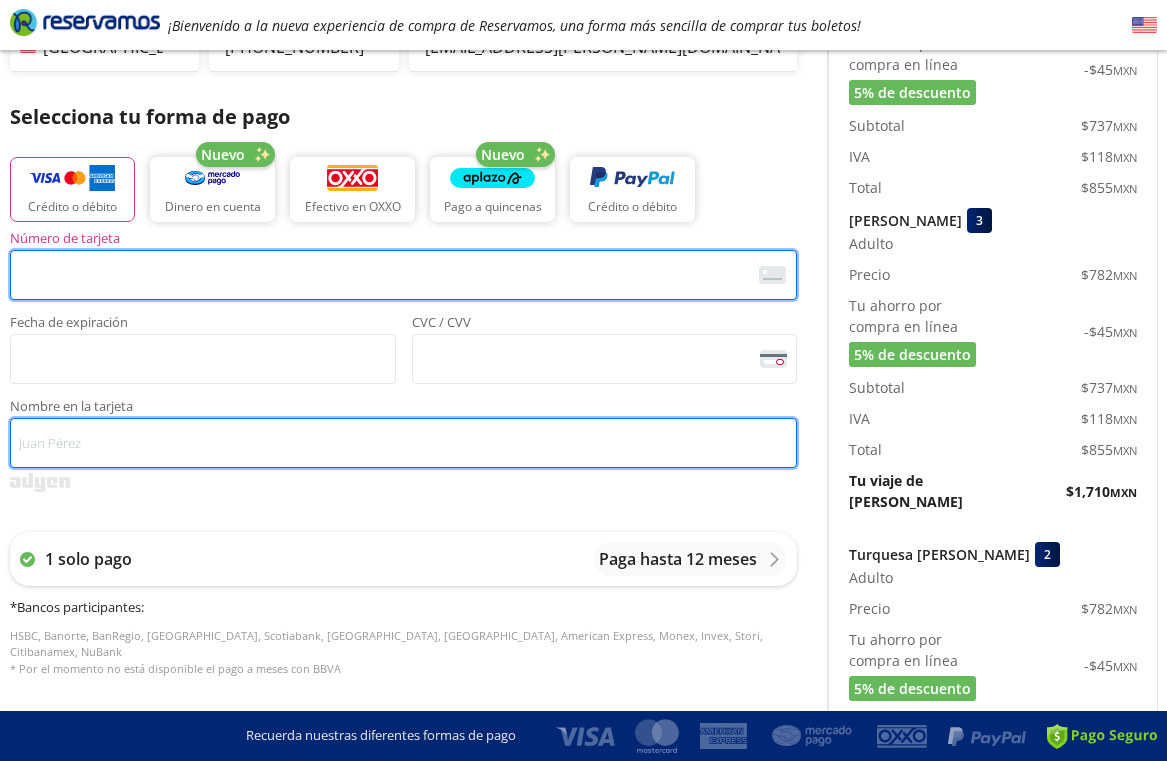 type on "Turquesa [PERSON_NAME]" 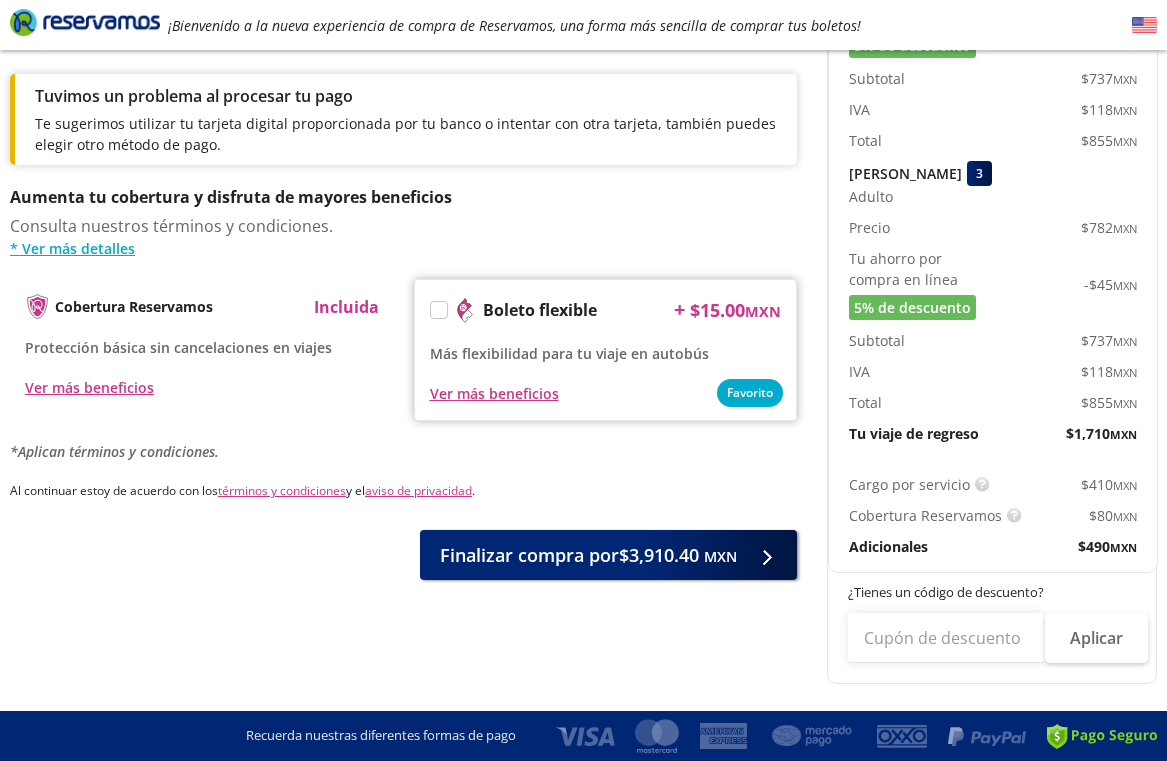 scroll, scrollTop: 1153, scrollLeft: 0, axis: vertical 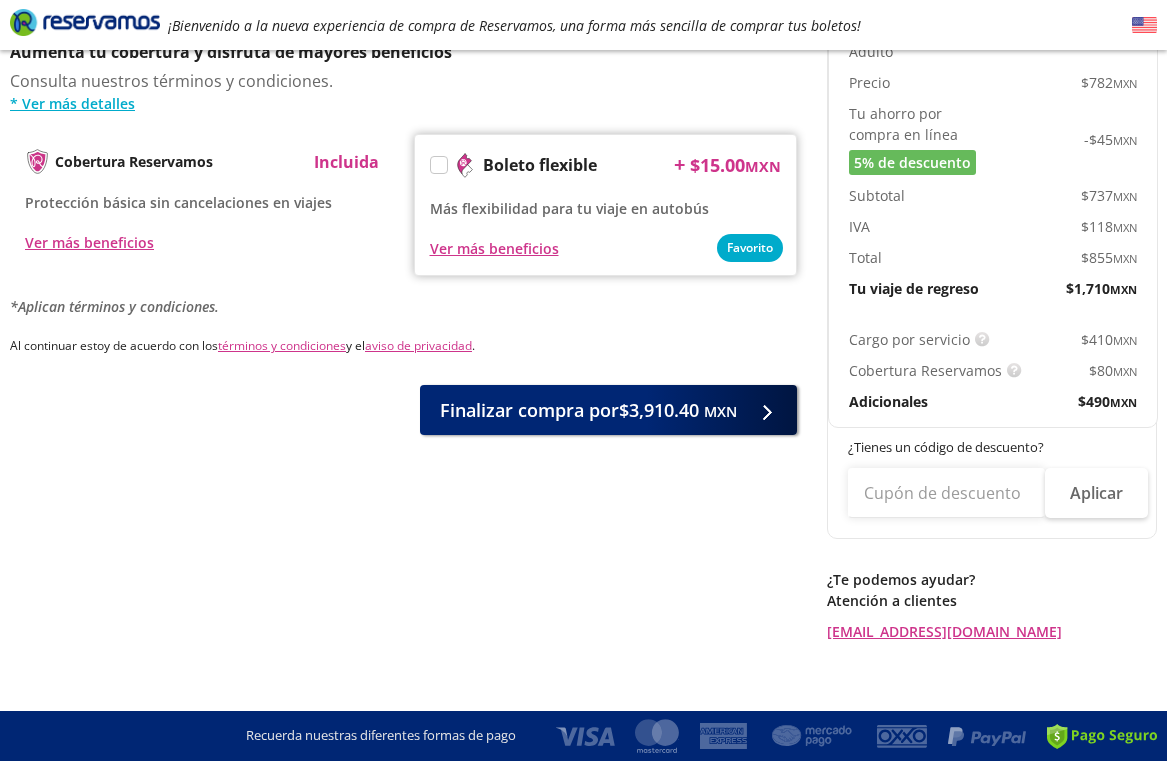 click on "Asientos  de [PERSON_NAME] Pago Paso 3 de 3 Servicios adicionales ¿Tienes un código de descuento? Aplicar Datos del comprador Usar datos del primer pasajero Turquesa Nombre (s) [PERSON_NAME] Apellido Paterno Apellido Materno (opcional) Código de país [GEOGRAPHIC_DATA] +1 [GEOGRAPHIC_DATA] +52 [GEOGRAPHIC_DATA] +57 [GEOGRAPHIC_DATA] +55 [GEOGRAPHIC_DATA] +93 [GEOGRAPHIC_DATA] +355 [GEOGRAPHIC_DATA] +49 [GEOGRAPHIC_DATA] +376 [GEOGRAPHIC_DATA] +244 [GEOGRAPHIC_DATA] +1 [GEOGRAPHIC_DATA] +1 [GEOGRAPHIC_DATA] +966 [GEOGRAPHIC_DATA] +213 [GEOGRAPHIC_DATA] +54 [GEOGRAPHIC_DATA] +374 [GEOGRAPHIC_DATA] +297 [GEOGRAPHIC_DATA] +61 [GEOGRAPHIC_DATA] +43 [GEOGRAPHIC_DATA] +994 [GEOGRAPHIC_DATA] +1 [GEOGRAPHIC_DATA] +880 [GEOGRAPHIC_DATA] +1 [GEOGRAPHIC_DATA] +973 [GEOGRAPHIC_DATA] +32 [GEOGRAPHIC_DATA] +501 [GEOGRAPHIC_DATA] +229 [GEOGRAPHIC_DATA] +1 [GEOGRAPHIC_DATA] +375 [GEOGRAPHIC_DATA] +95 [GEOGRAPHIC_DATA] +591 [GEOGRAPHIC_DATA] +387 Botsuana +267 [GEOGRAPHIC_DATA] +673 [GEOGRAPHIC_DATA] +359 [GEOGRAPHIC_DATA] +226 [GEOGRAPHIC_DATA] +257 [GEOGRAPHIC_DATA] +975 [GEOGRAPHIC_DATA] +238 [GEOGRAPHIC_DATA] +855 [GEOGRAPHIC_DATA] +237 [GEOGRAPHIC_DATA] +1 [GEOGRAPHIC_DATA] [GEOGRAPHIC_DATA] +599 [GEOGRAPHIC_DATA] +235 [GEOGRAPHIC_DATA] +56 [GEOGRAPHIC_DATA] +86 [GEOGRAPHIC_DATA] +357 [GEOGRAPHIC_DATA] +269 [GEOGRAPHIC_DATA] +243 [GEOGRAPHIC_DATA] +242 [PERSON_NAME][GEOGRAPHIC_DATA] +850 [PERSON_NAME][GEOGRAPHIC_DATA] +82 [PERSON_NAME] +225 [PERSON_NAME][GEOGRAPHIC_DATA] +506 [GEOGRAPHIC_DATA] +385 [GEOGRAPHIC_DATA] +53 :" at bounding box center (403, -192) 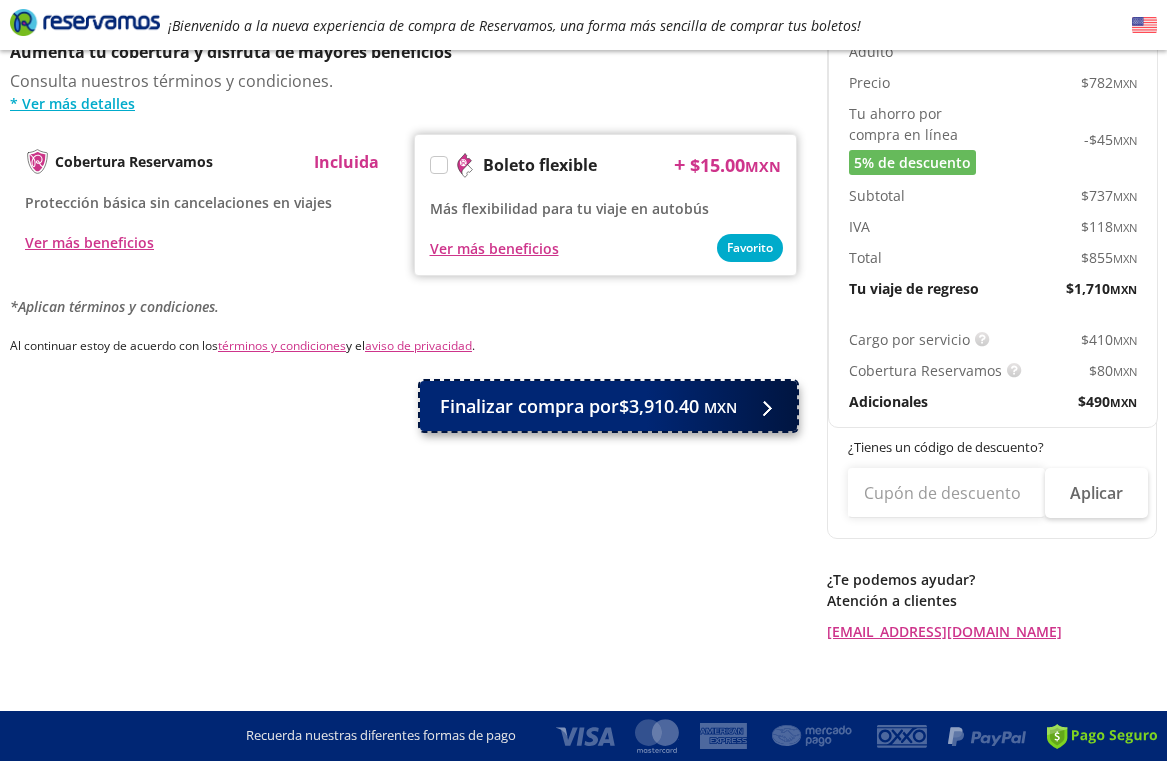 click on "Finalizar compra por  $3,910.40   MXN" at bounding box center (588, 406) 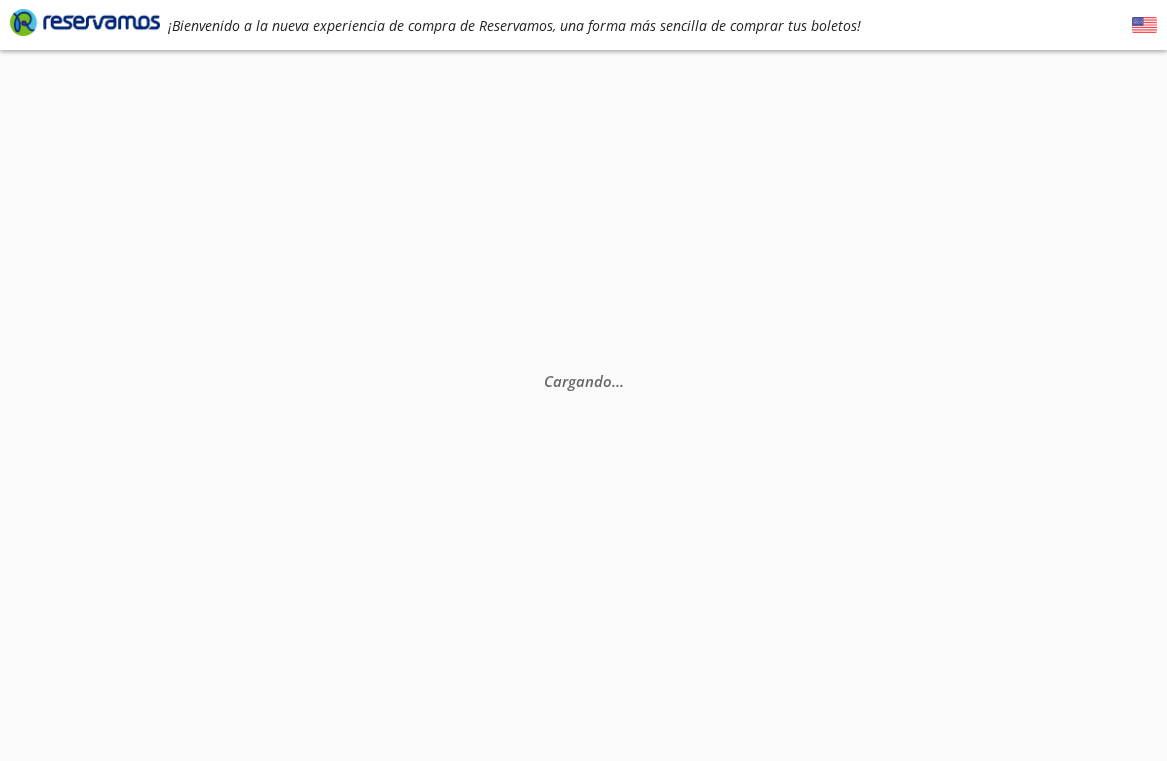 scroll, scrollTop: 0, scrollLeft: 0, axis: both 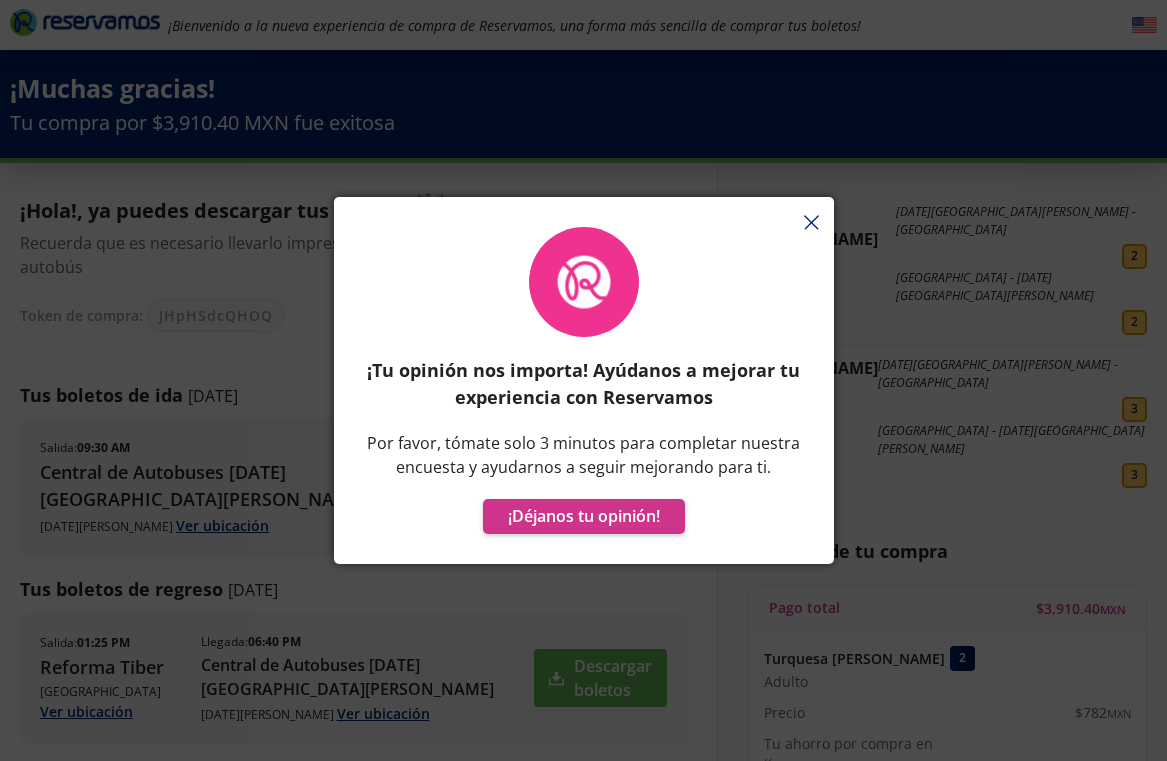 click on "¡Tu opinión nos importa! Ayúdanos a mejorar tu experiencia con Reservamos Por favor, tómate solo 3 minutos para completar nuestra encuesta y ayudarnos a seguir mejorando para ti. ¡Déjanos tu opinión!" at bounding box center (584, 390) 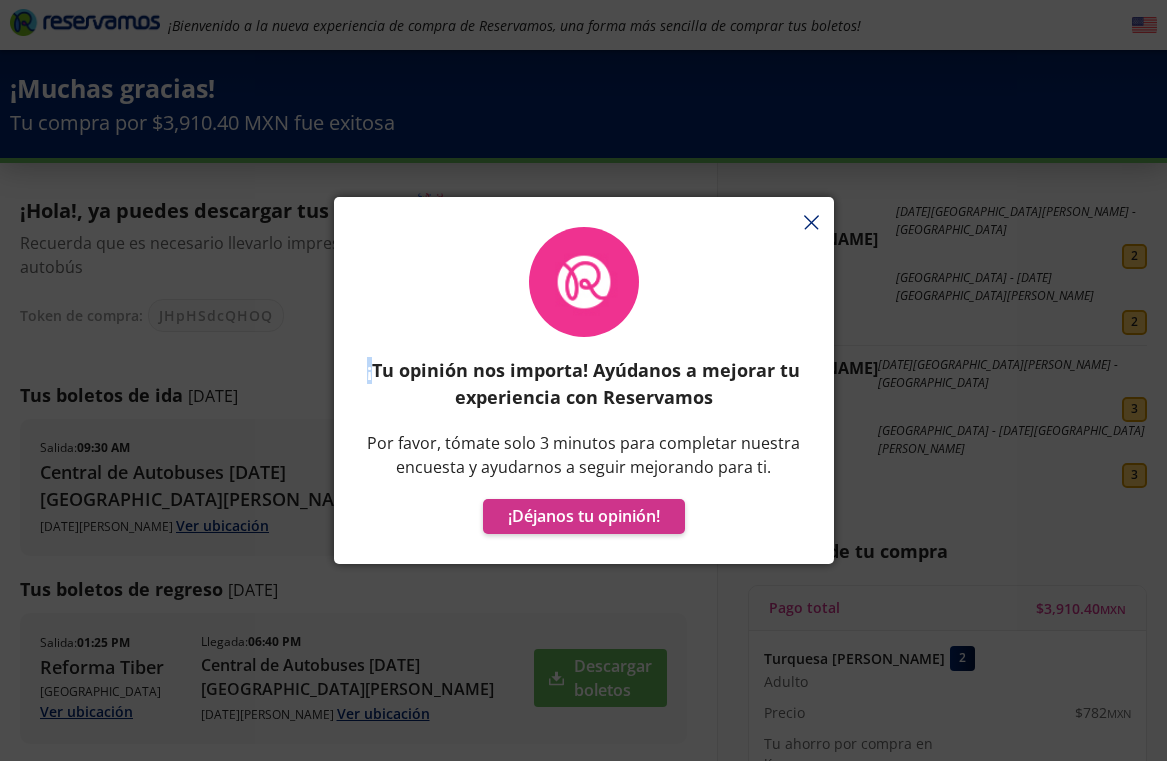 click on "¡Tu opinión nos importa! Ayúdanos a mejorar tu experiencia con Reservamos Por favor, tómate solo 3 minutos para completar nuestra encuesta y ayudarnos a seguir mejorando para ti. ¡Déjanos tu opinión!" at bounding box center (584, 390) 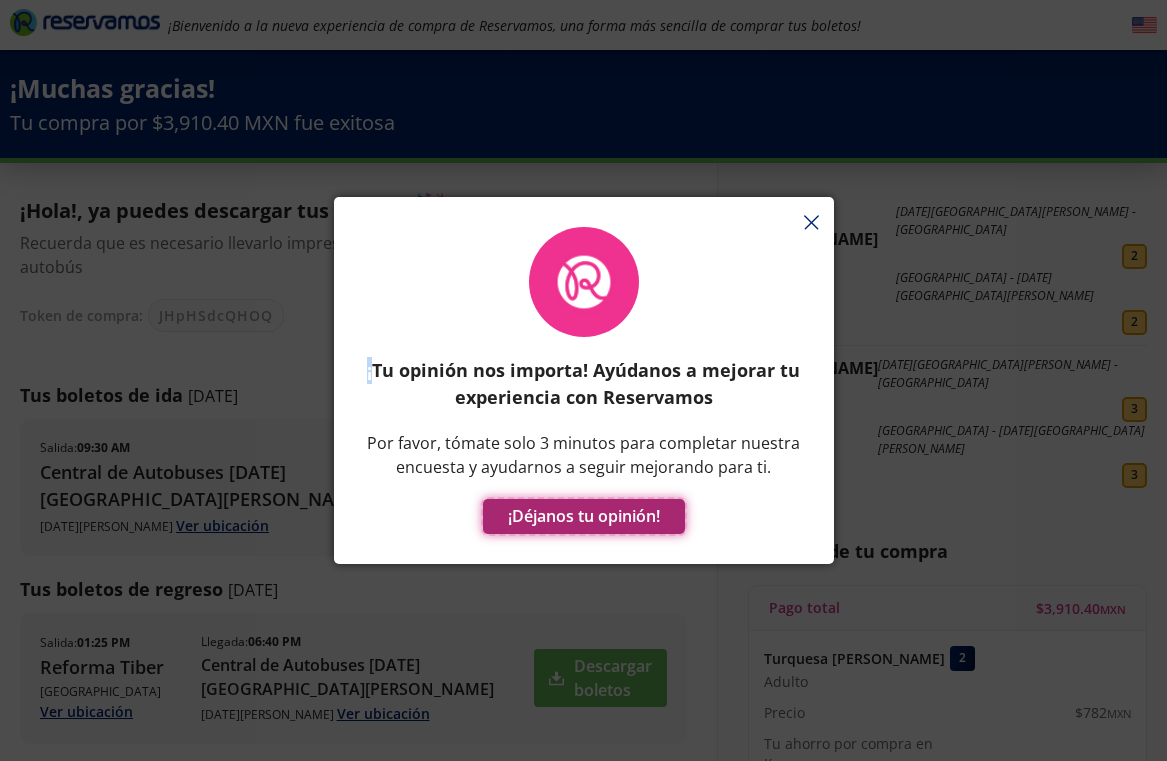click on "¡Déjanos tu opinión!" at bounding box center (584, 516) 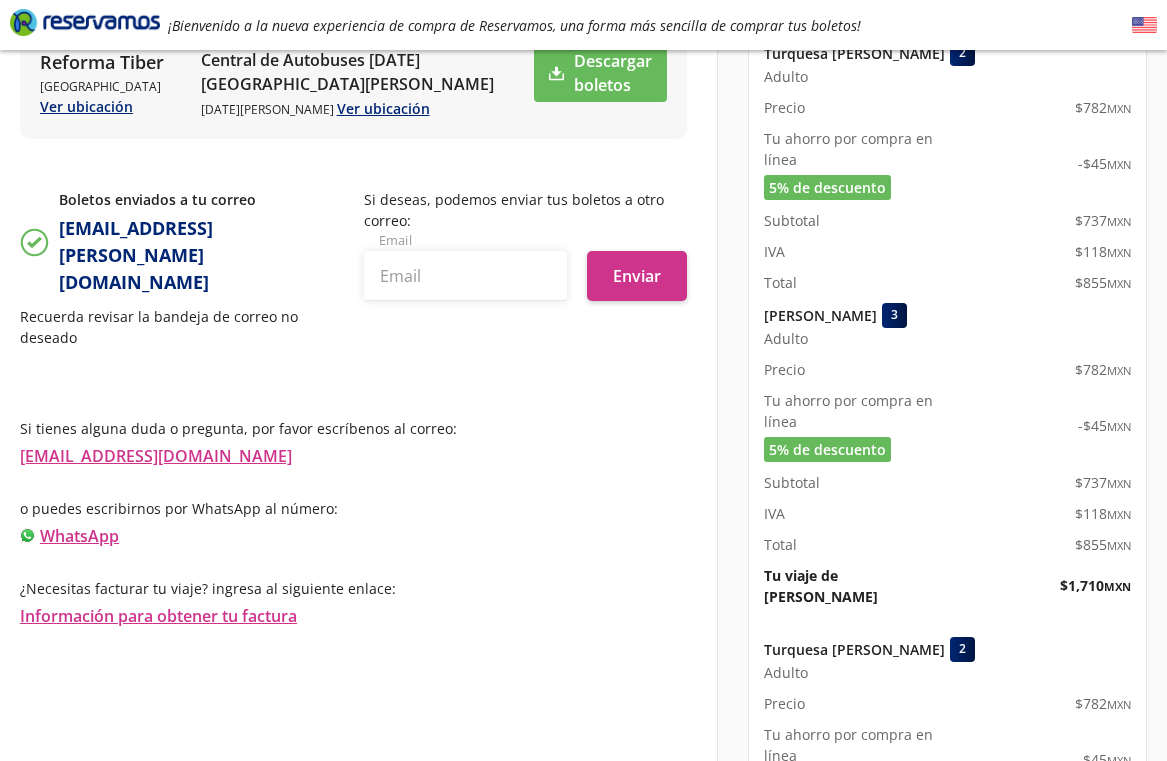 scroll, scrollTop: 0, scrollLeft: 0, axis: both 